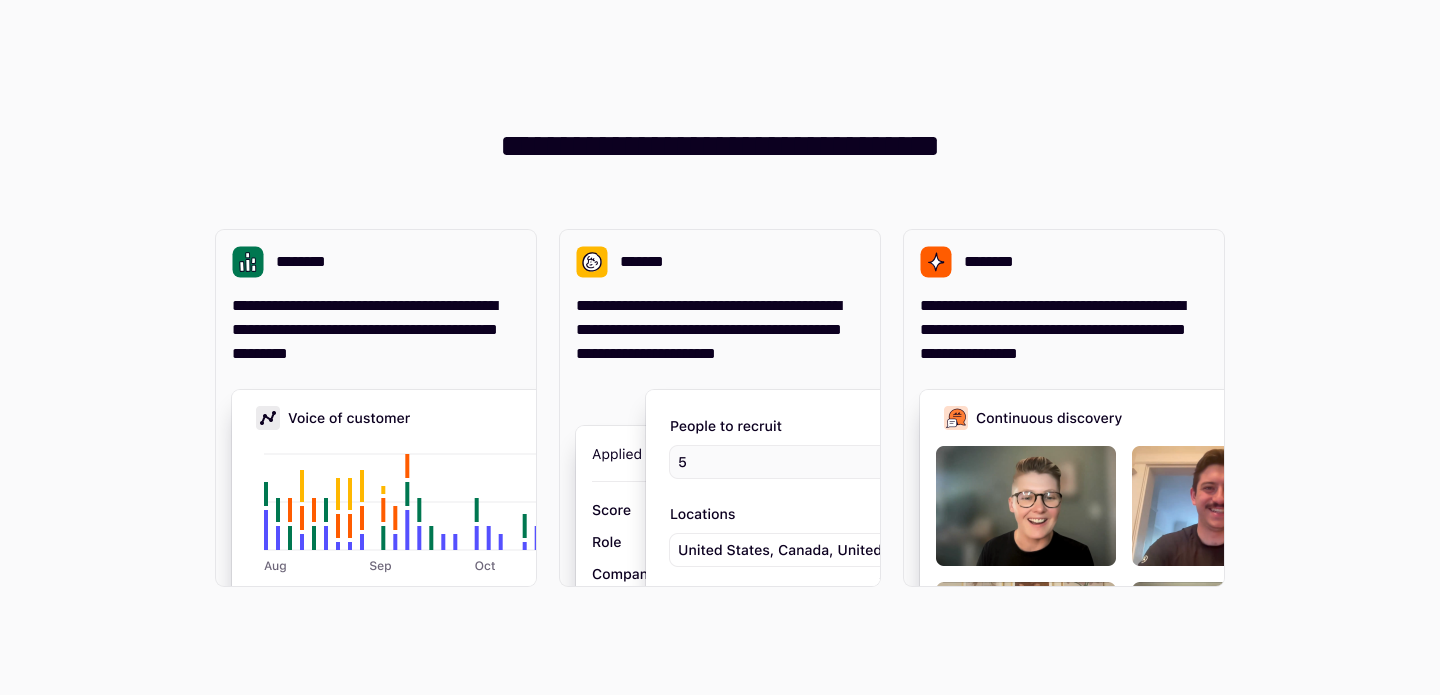 scroll, scrollTop: 0, scrollLeft: 0, axis: both 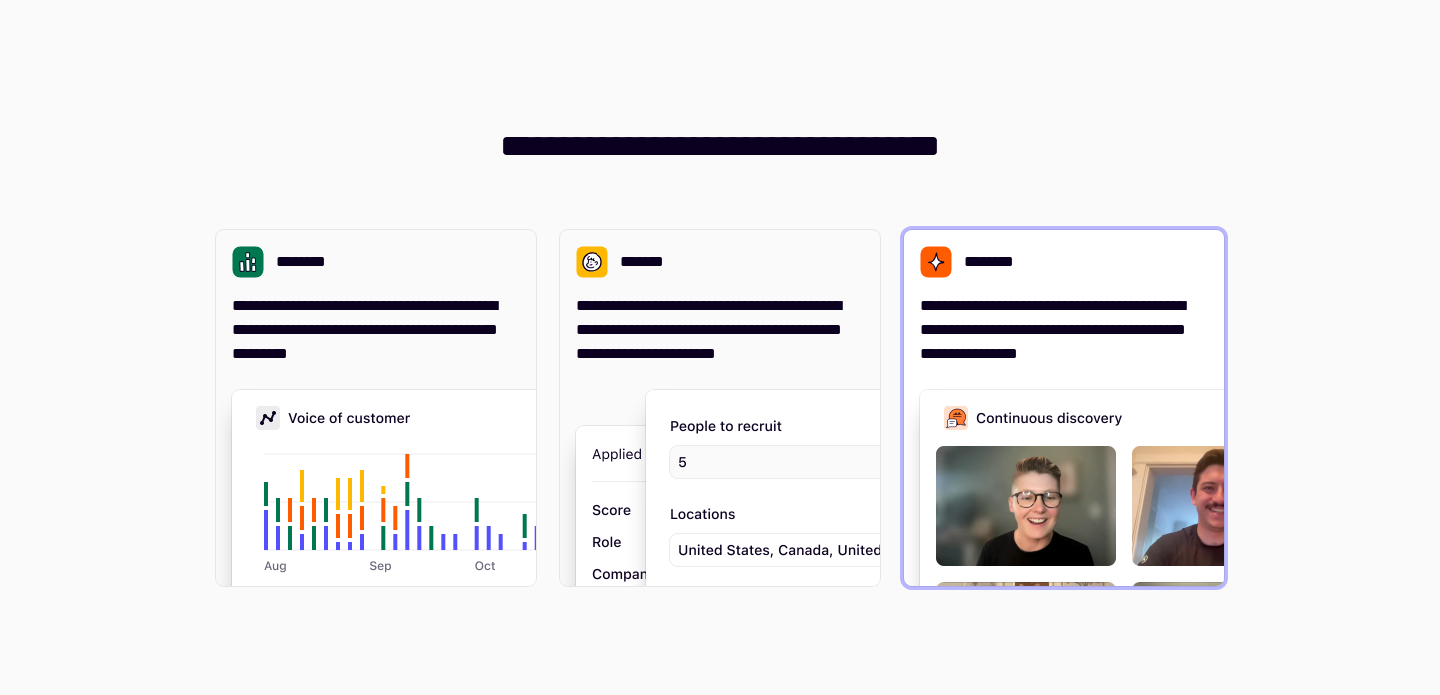 click on "**********" at bounding box center (1064, 330) 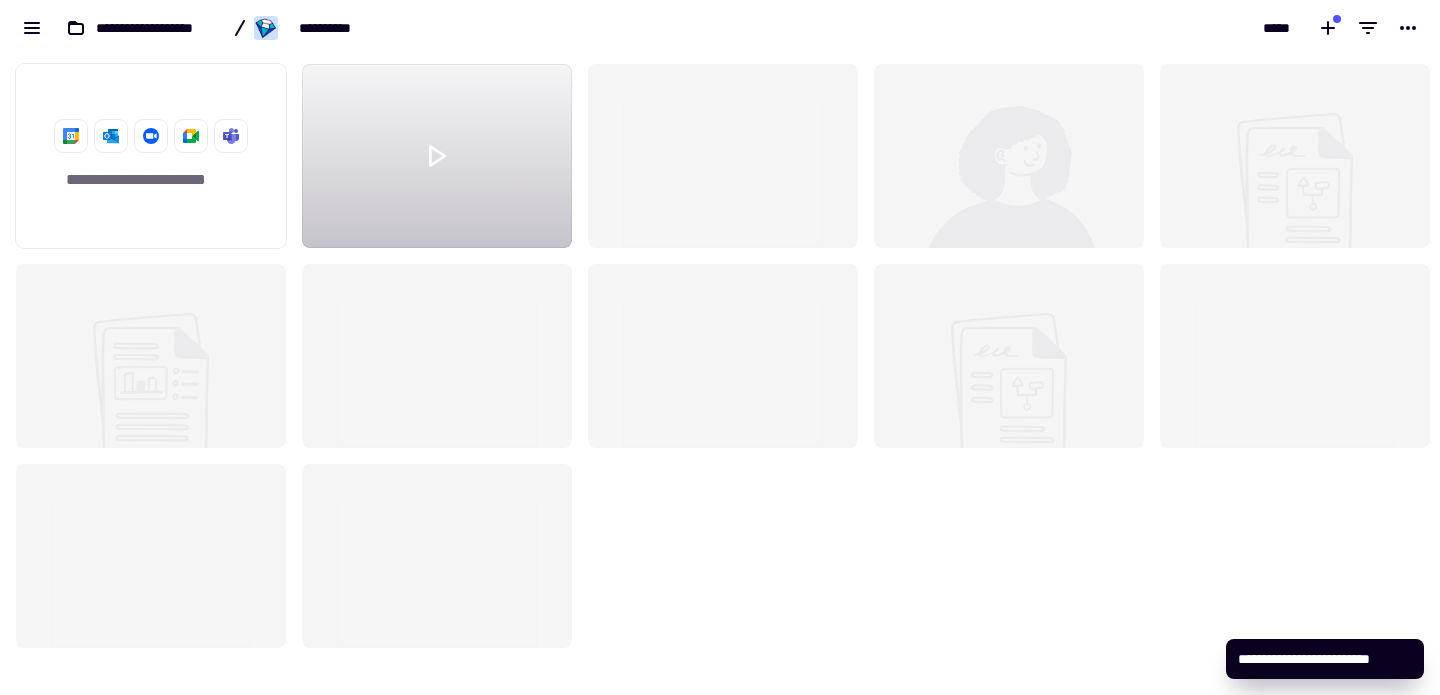 scroll, scrollTop: 16, scrollLeft: 16, axis: both 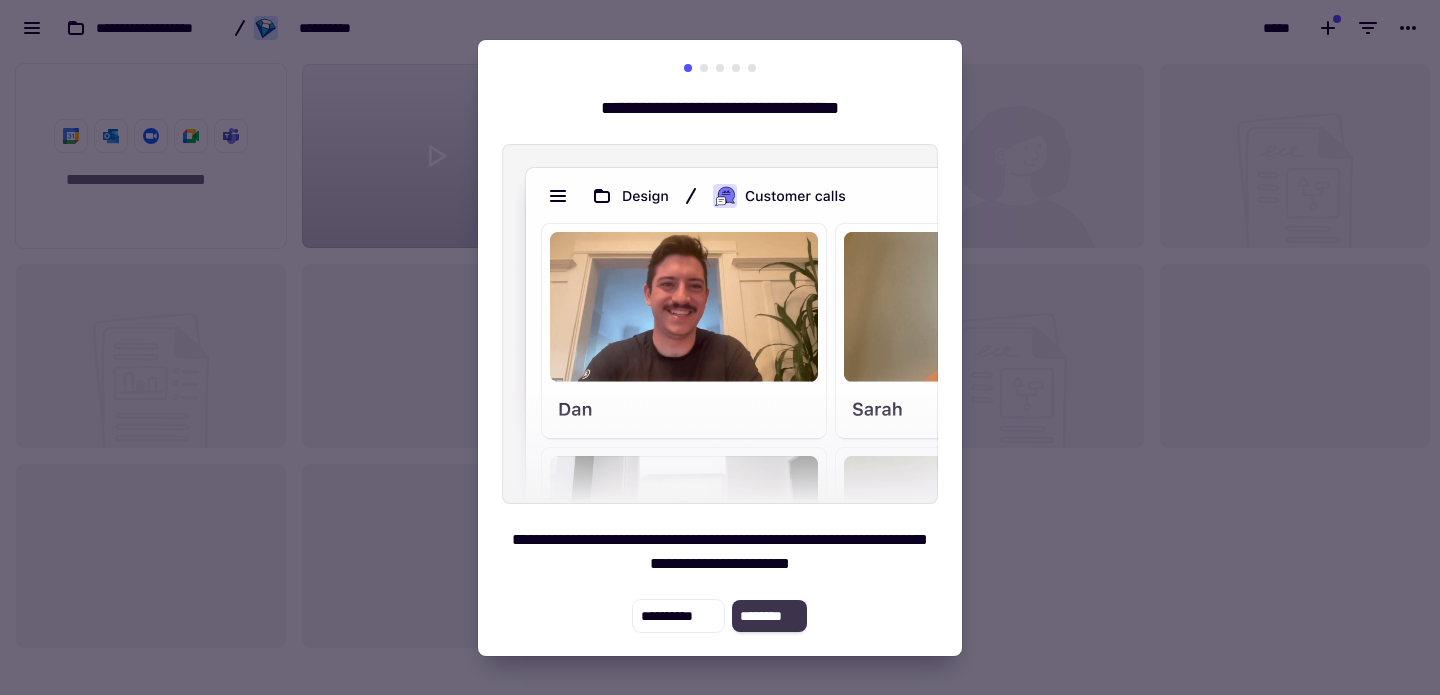 click on "********" 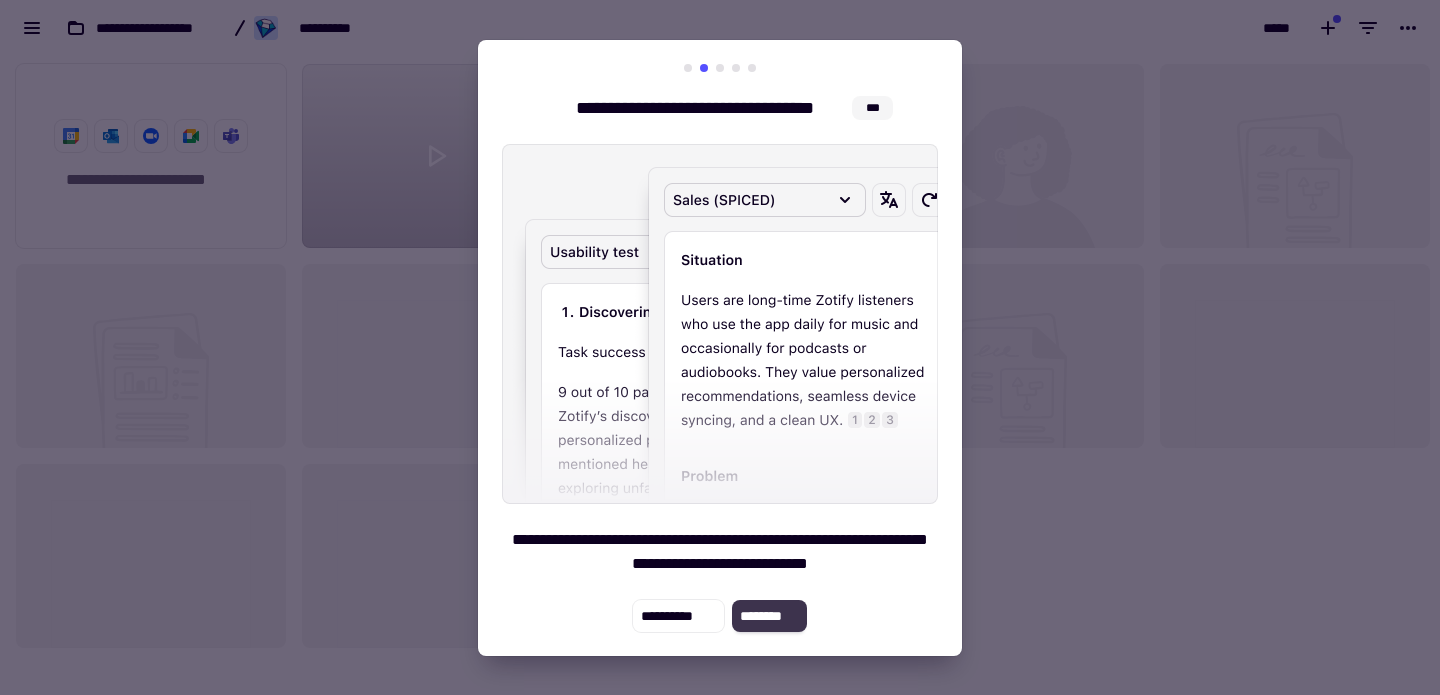 click on "********" 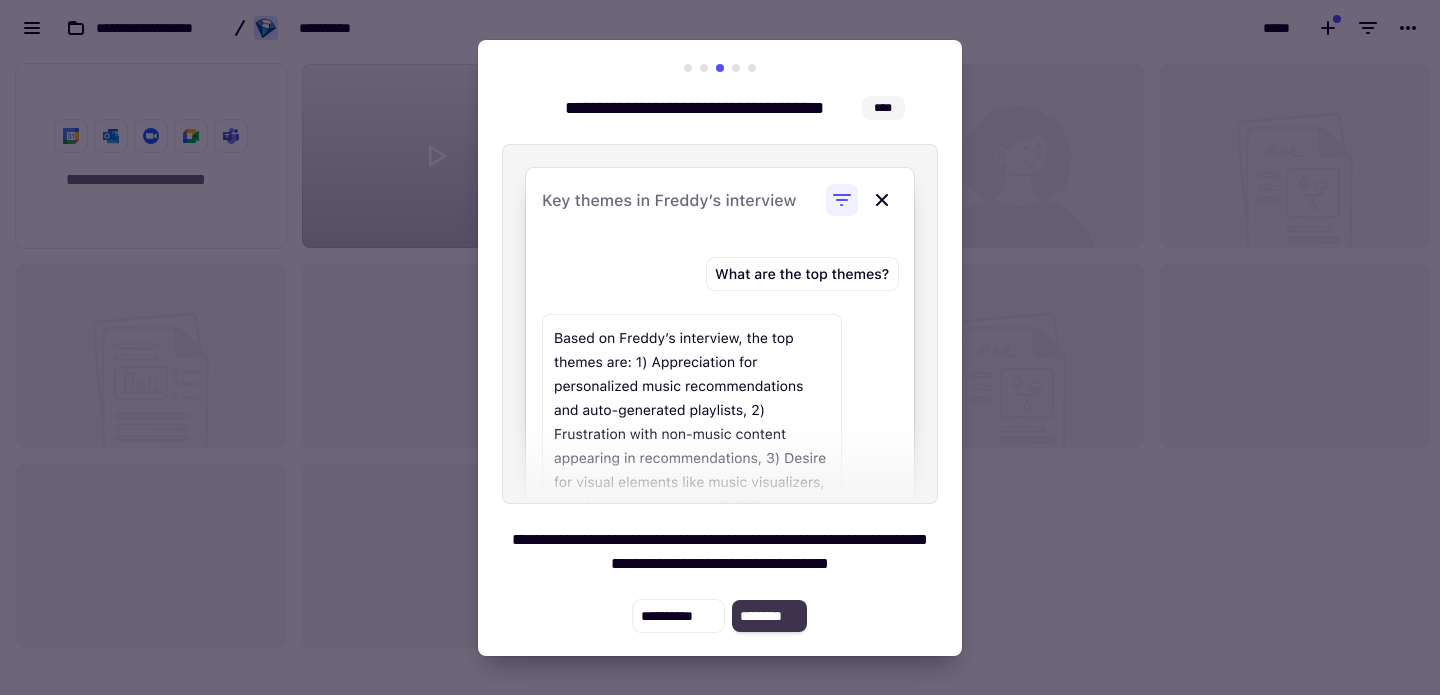 click on "********" 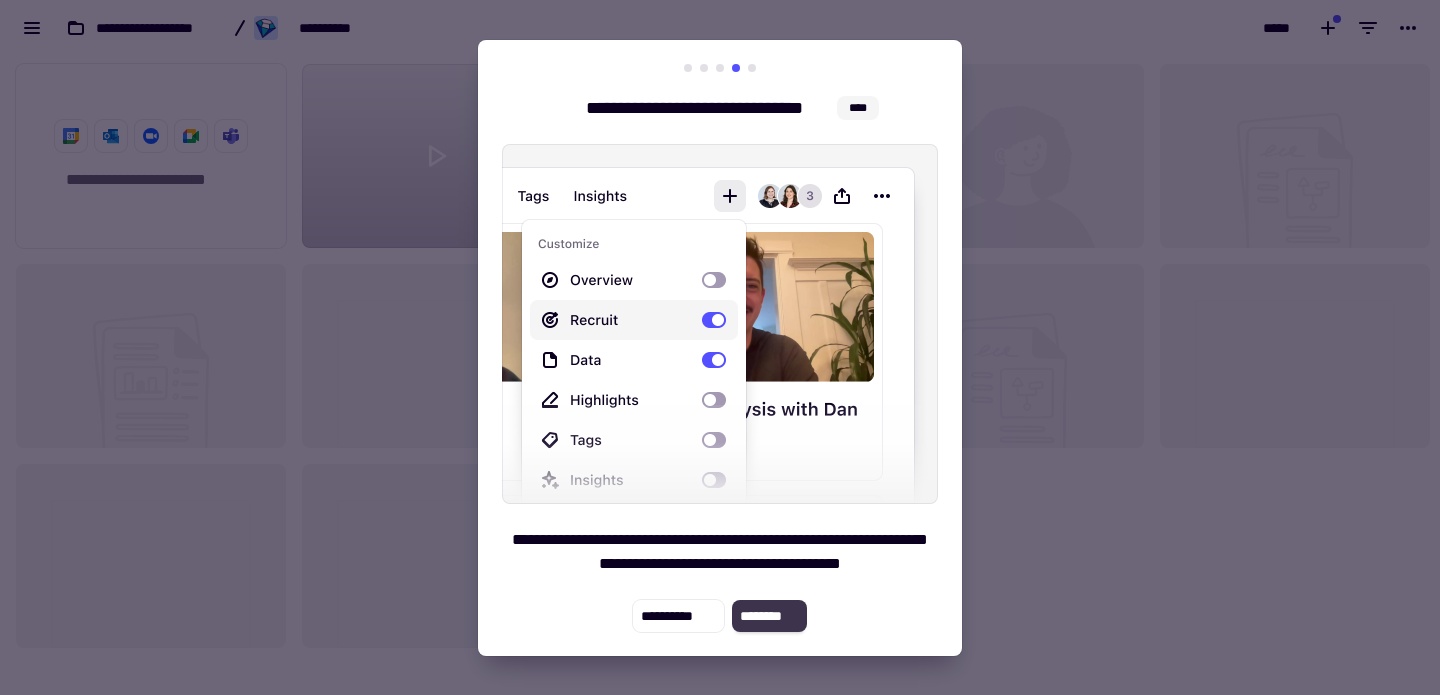 click on "********" 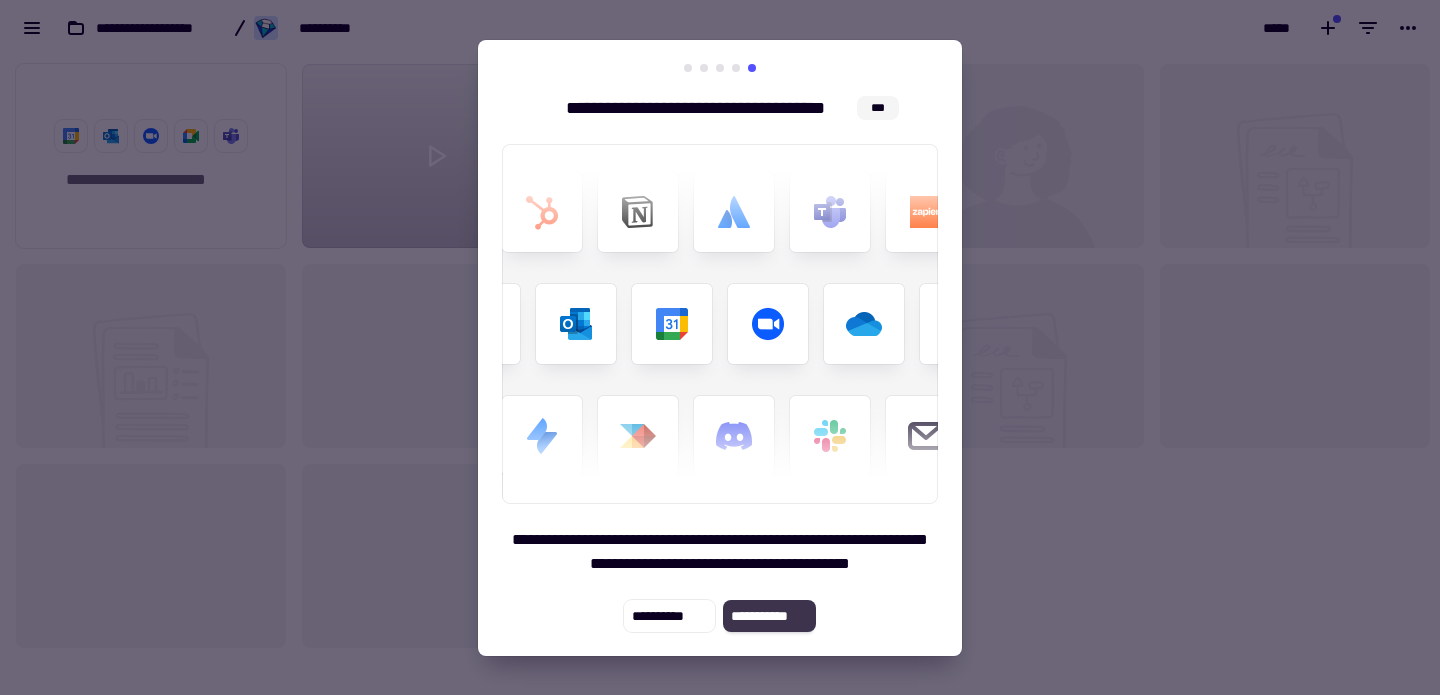 click on "**********" 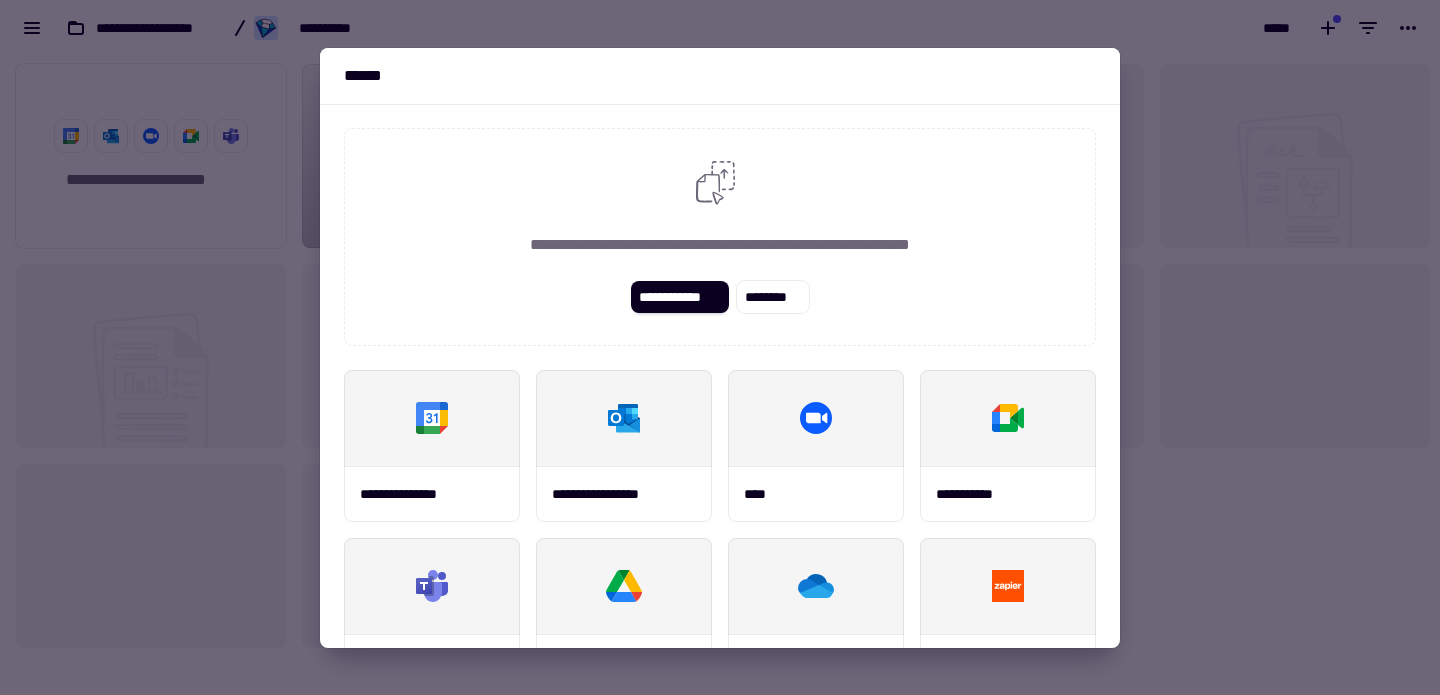 click at bounding box center (720, 347) 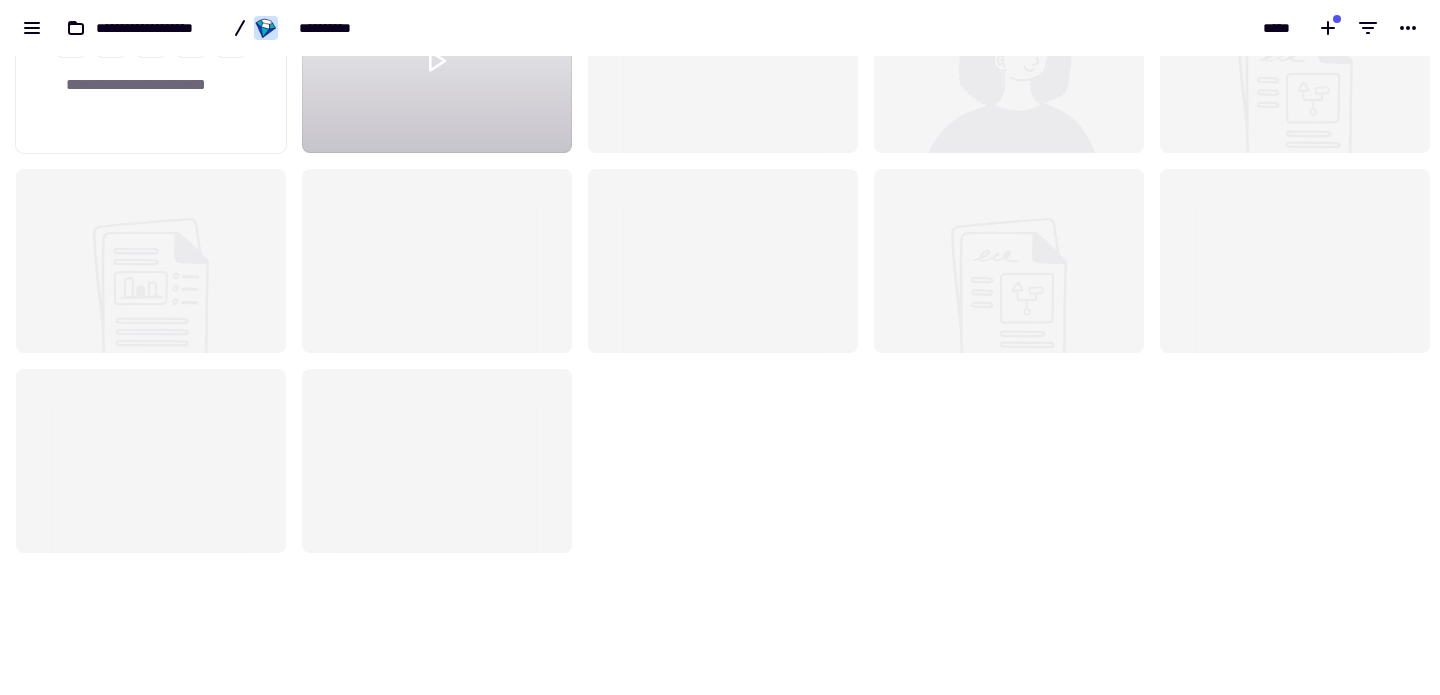 scroll, scrollTop: 0, scrollLeft: 0, axis: both 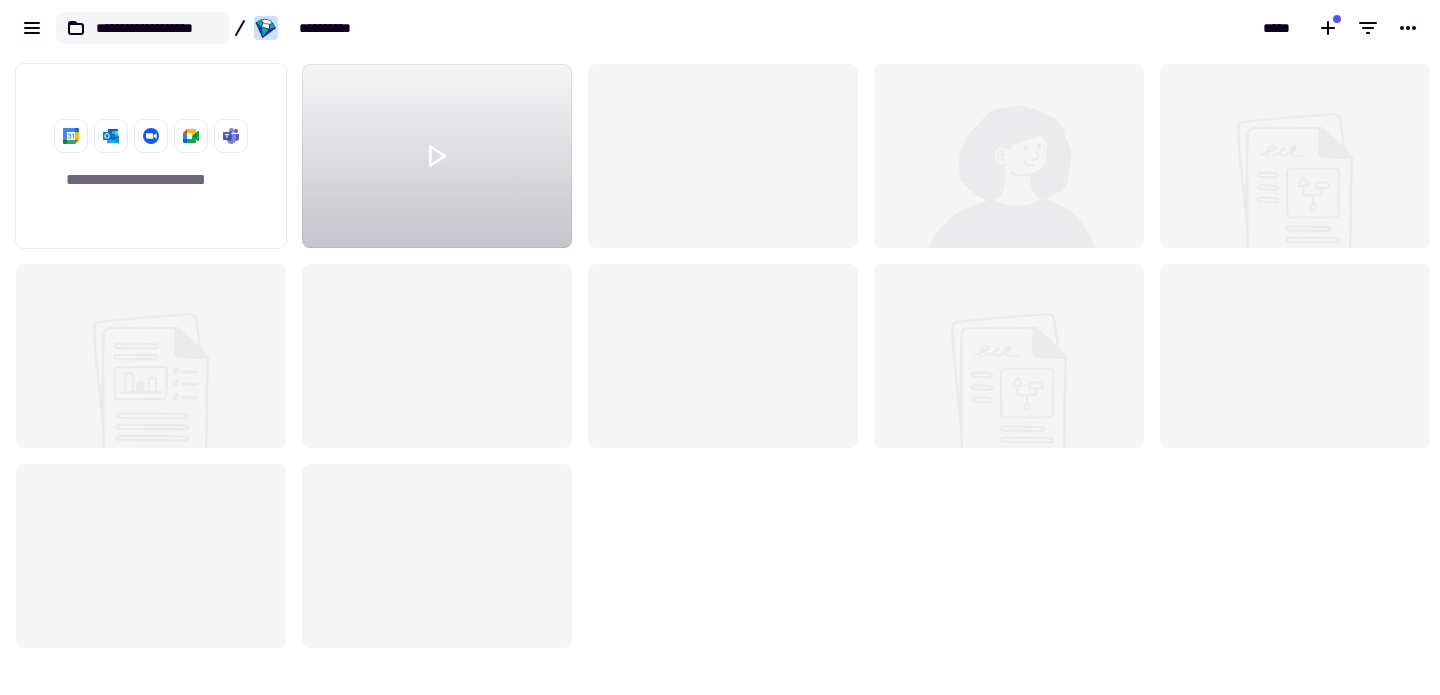 click on "**********" 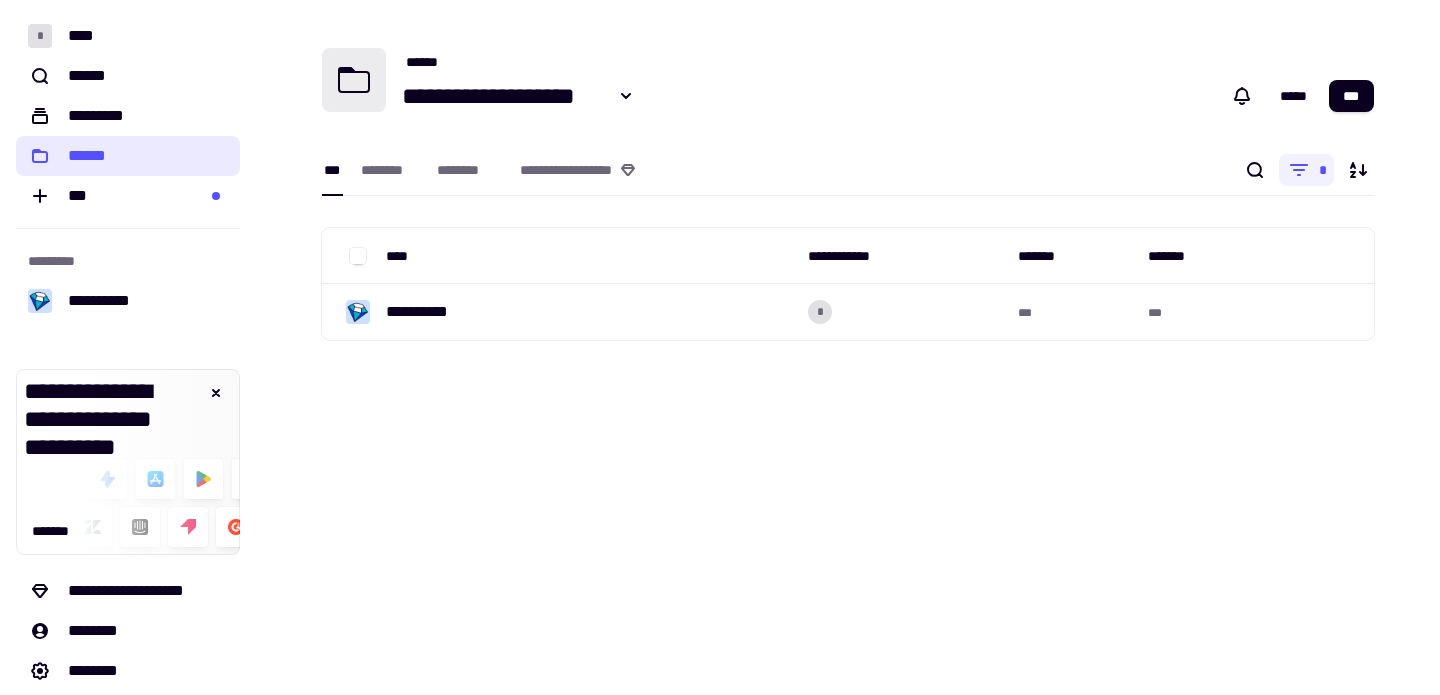 scroll, scrollTop: 52, scrollLeft: 0, axis: vertical 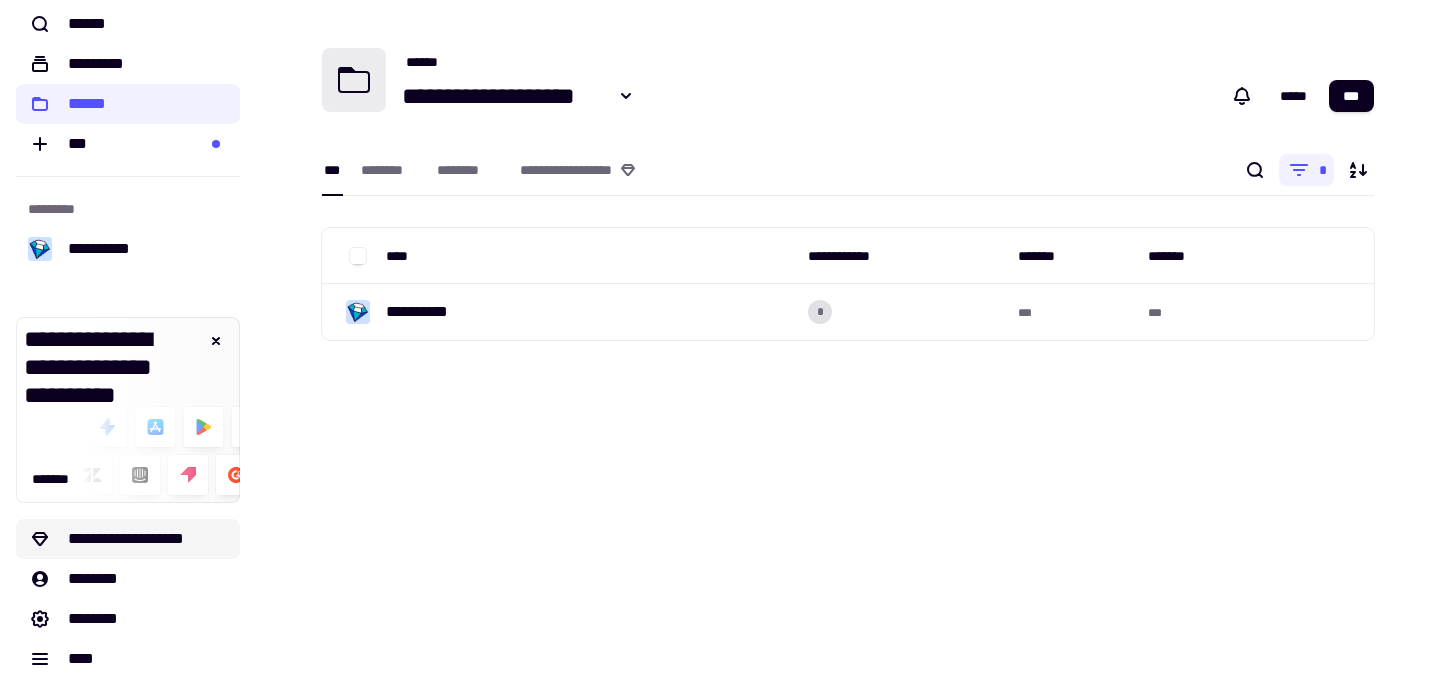 click on "**********" 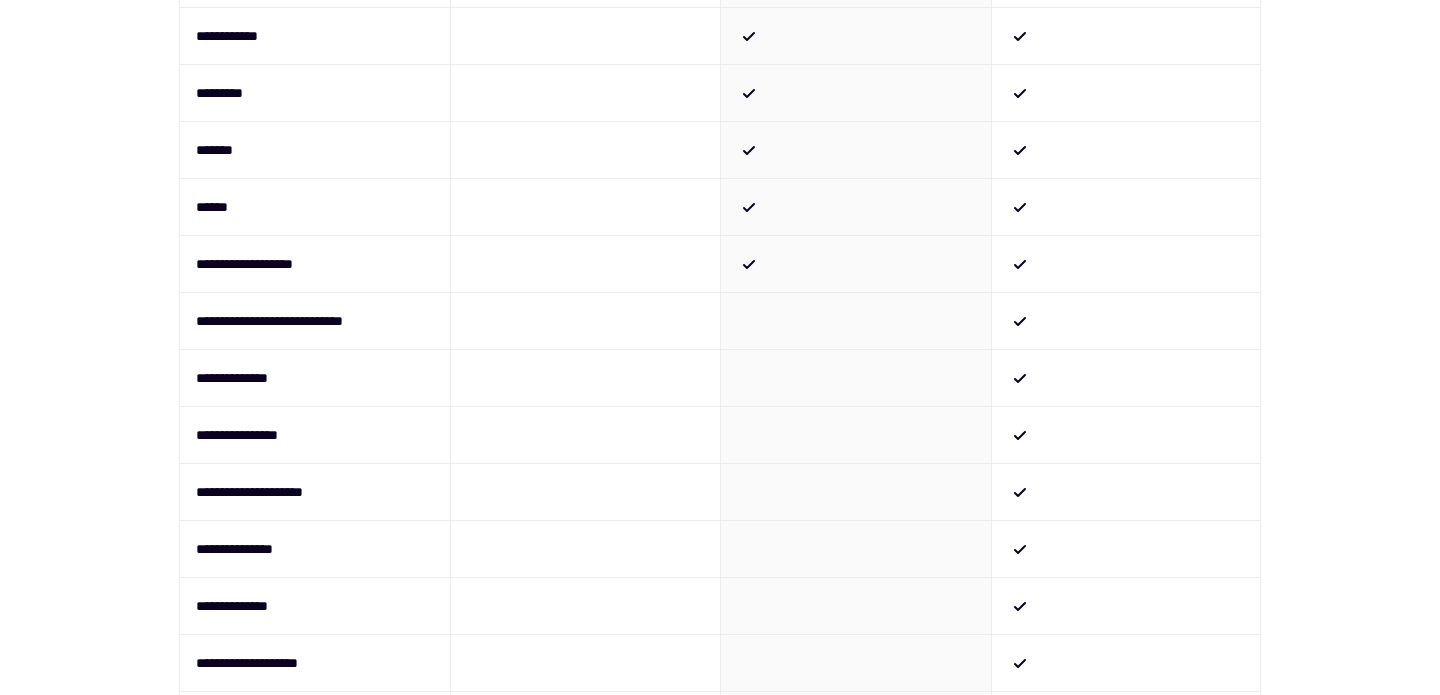 scroll, scrollTop: 0, scrollLeft: 0, axis: both 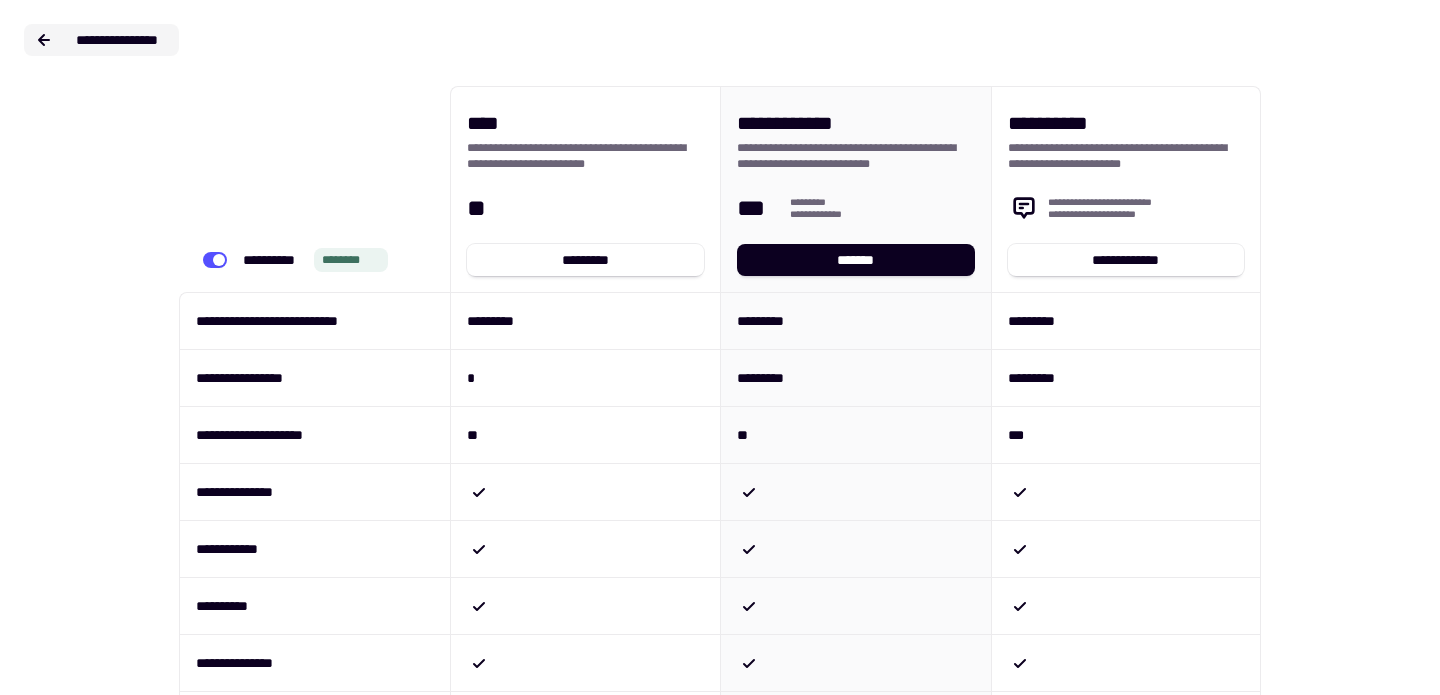 click on "**********" 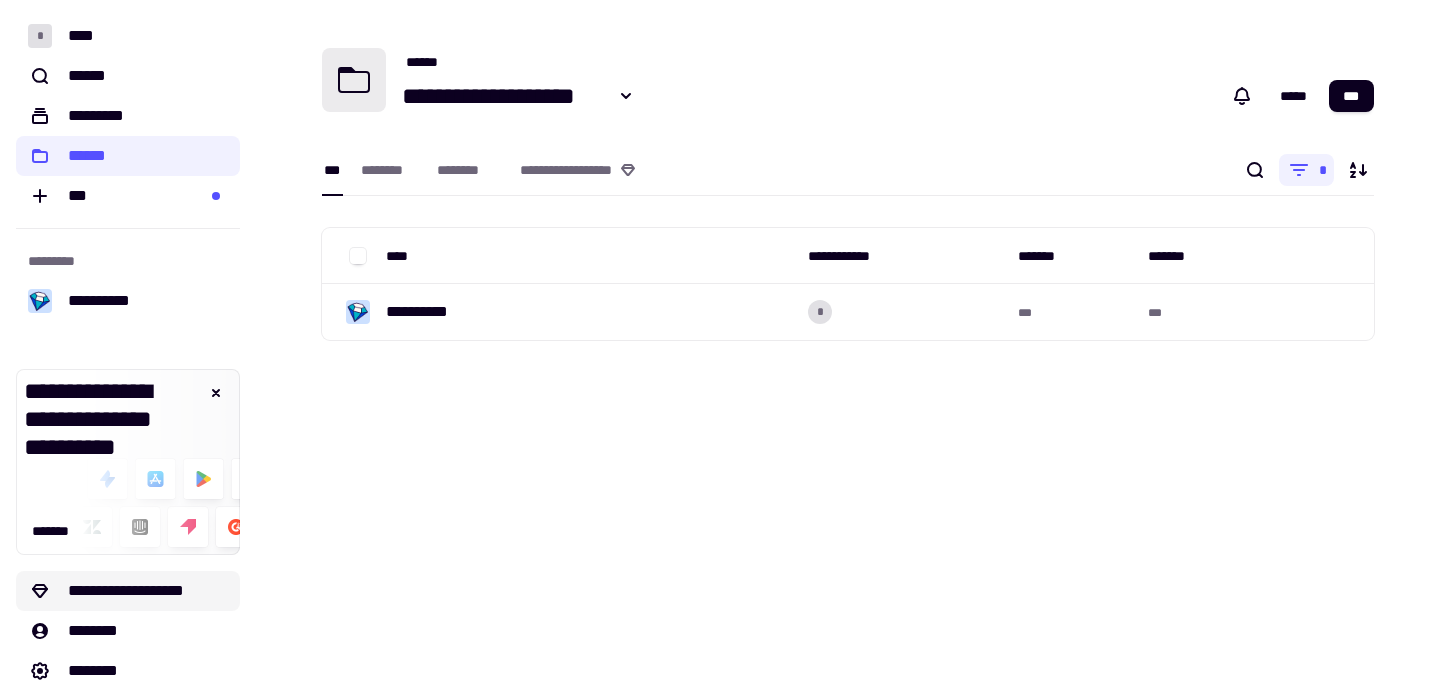 click on "**********" 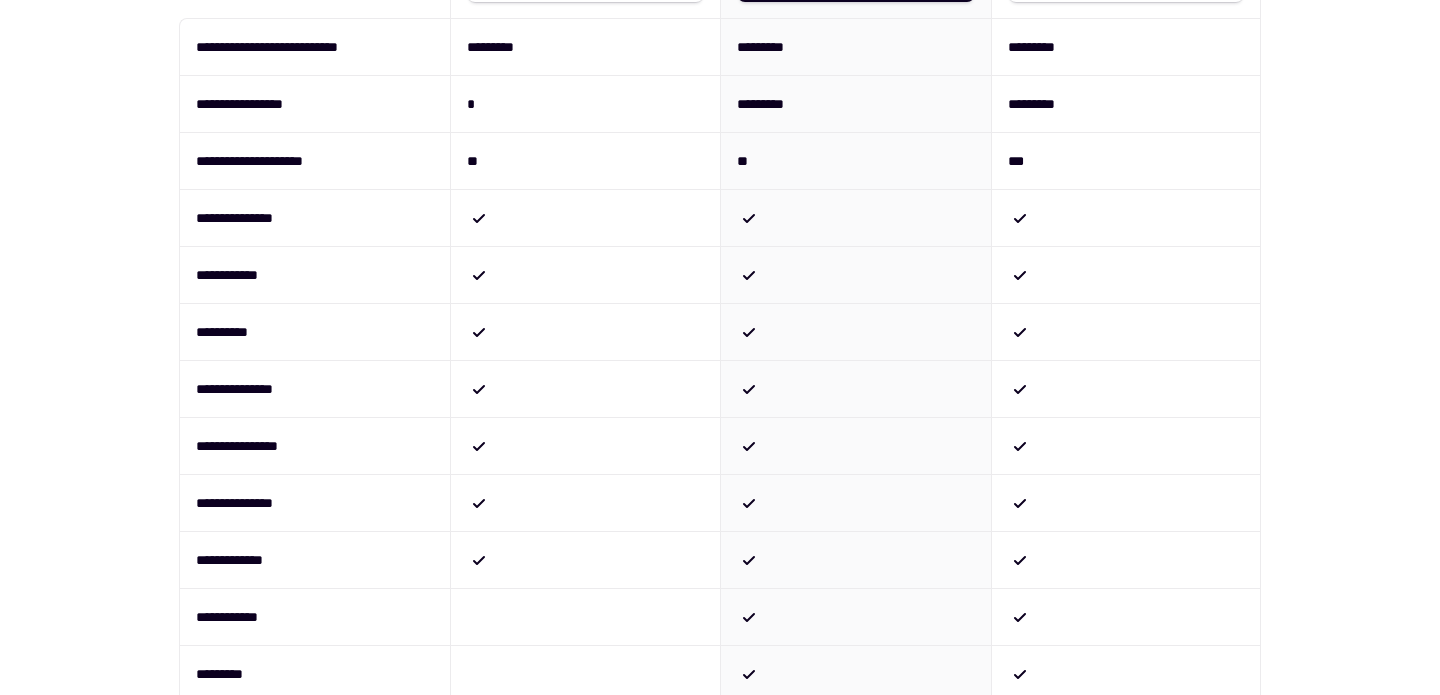 scroll, scrollTop: 312, scrollLeft: 0, axis: vertical 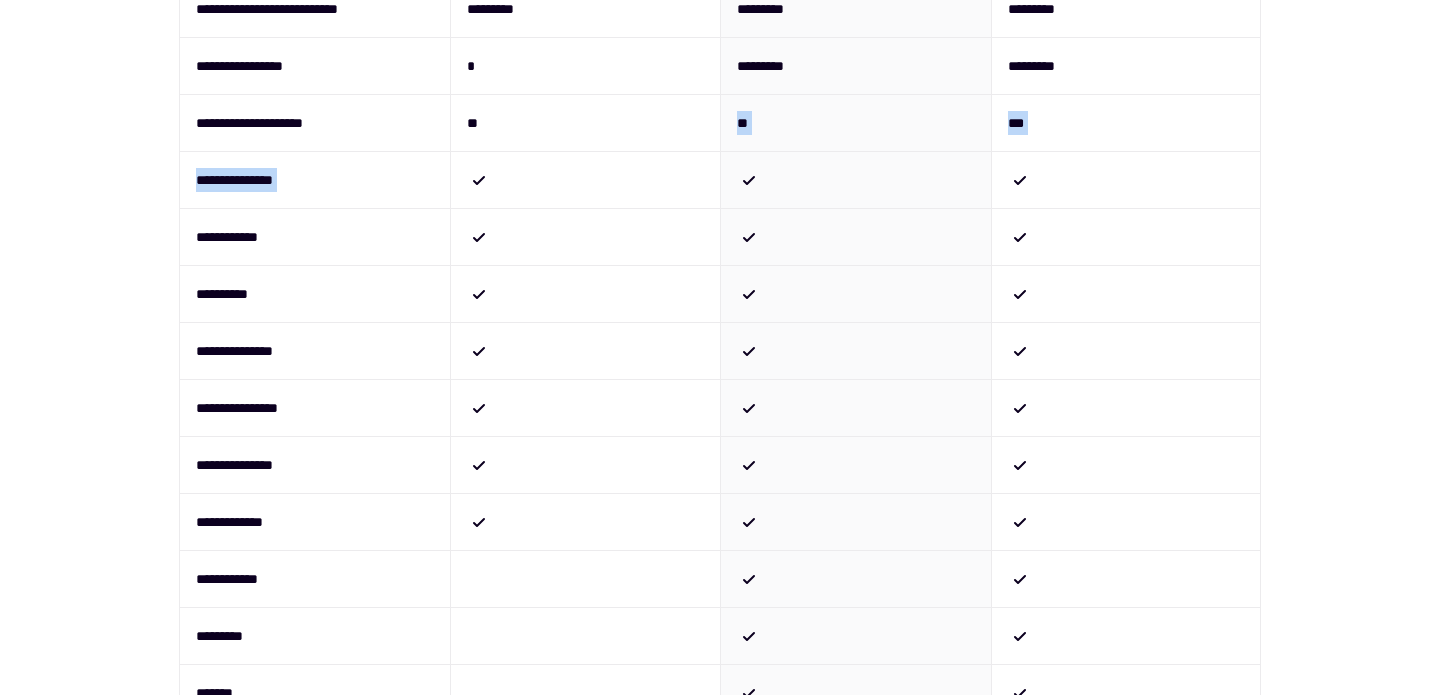 drag, startPoint x: 481, startPoint y: 112, endPoint x: 447, endPoint y: 162, distance: 60.464867 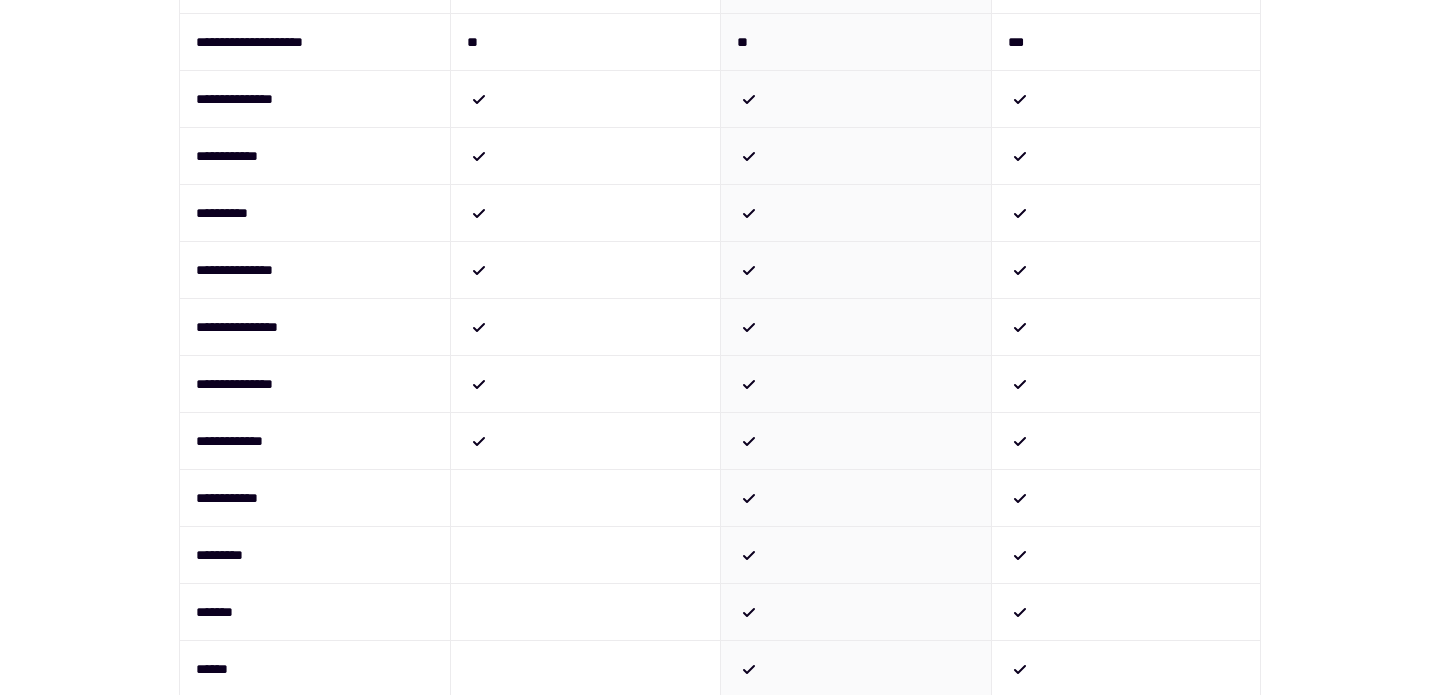 click at bounding box center [585, 269] 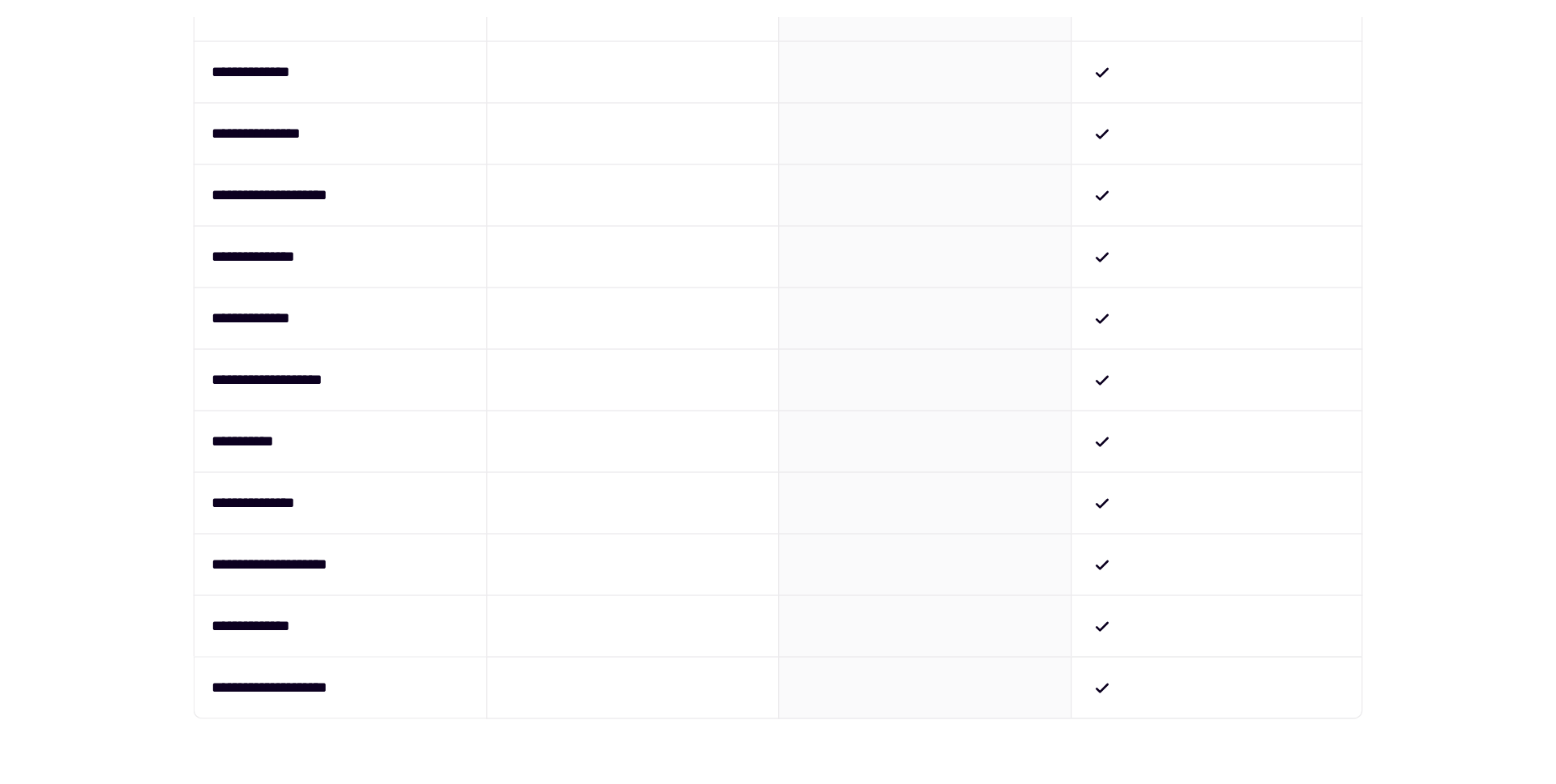 scroll, scrollTop: 0, scrollLeft: 0, axis: both 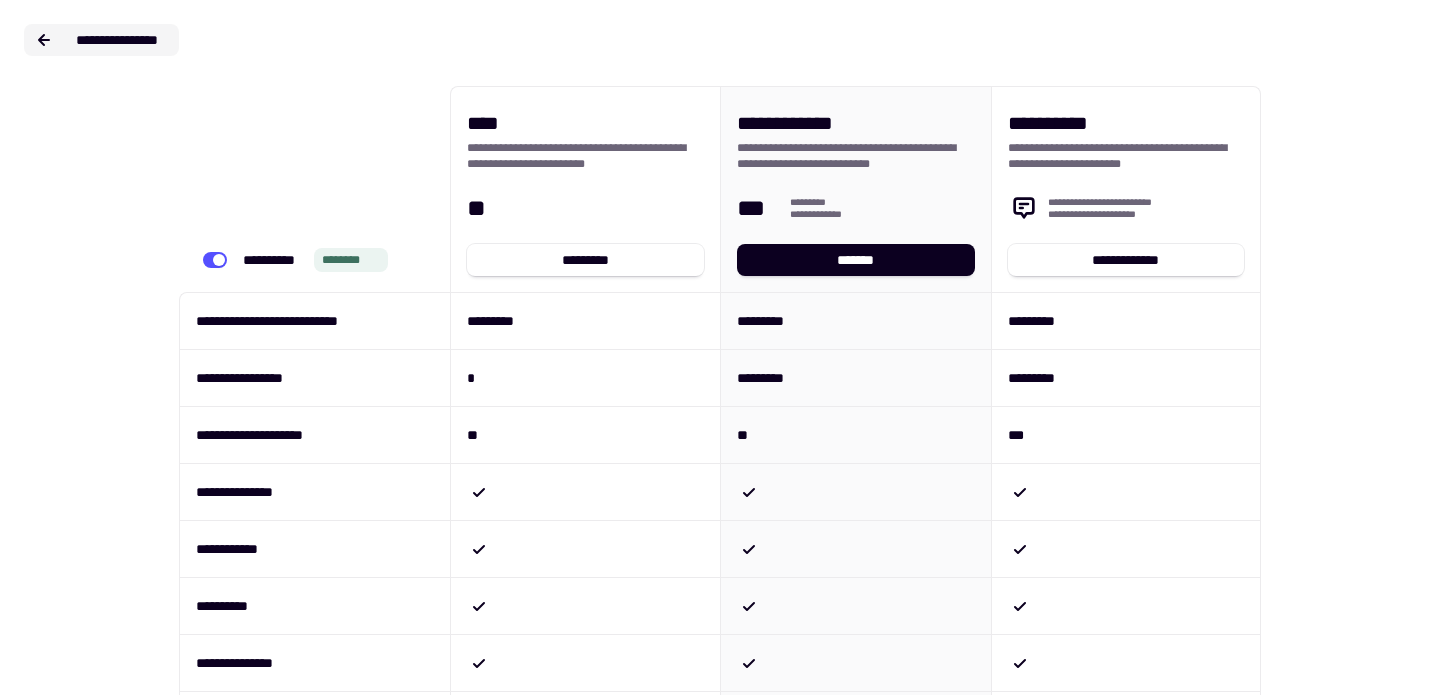 click on "**********" 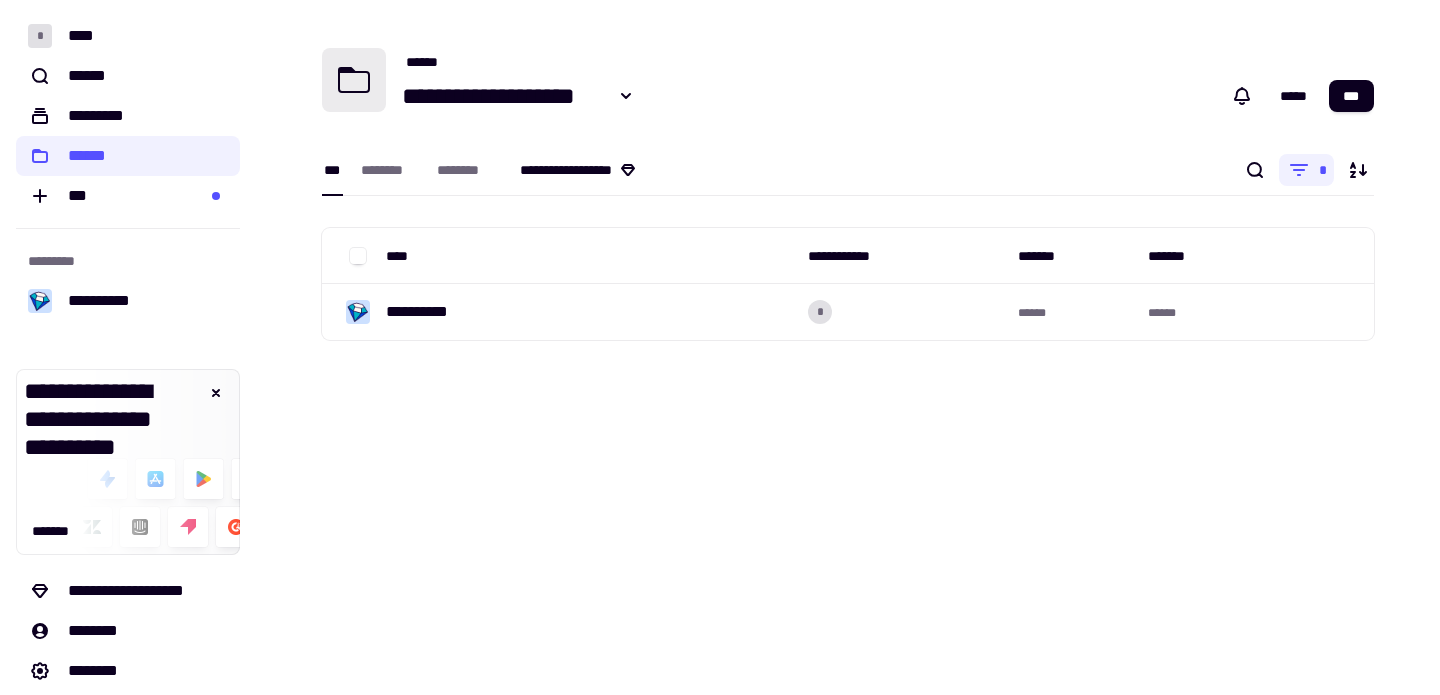 drag, startPoint x: 556, startPoint y: 178, endPoint x: 544, endPoint y: 178, distance: 12 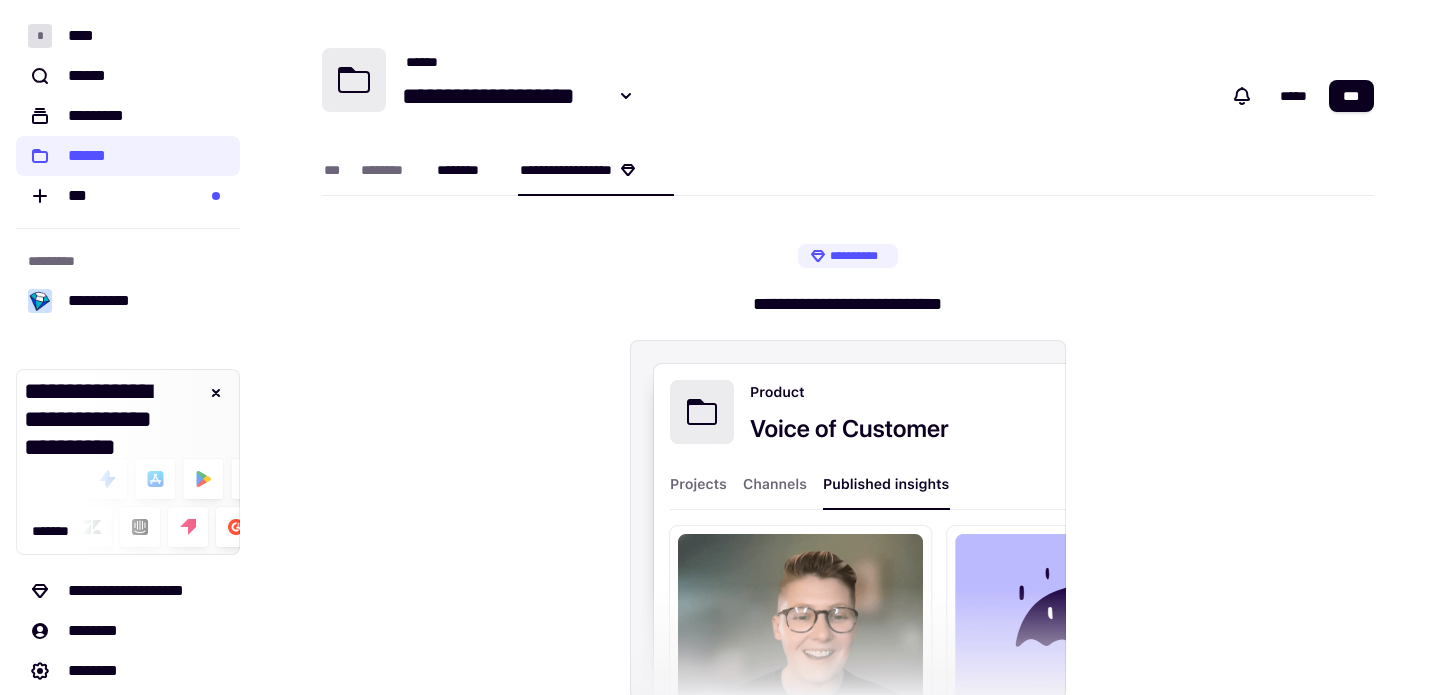 click on "********" at bounding box center (468, 169) 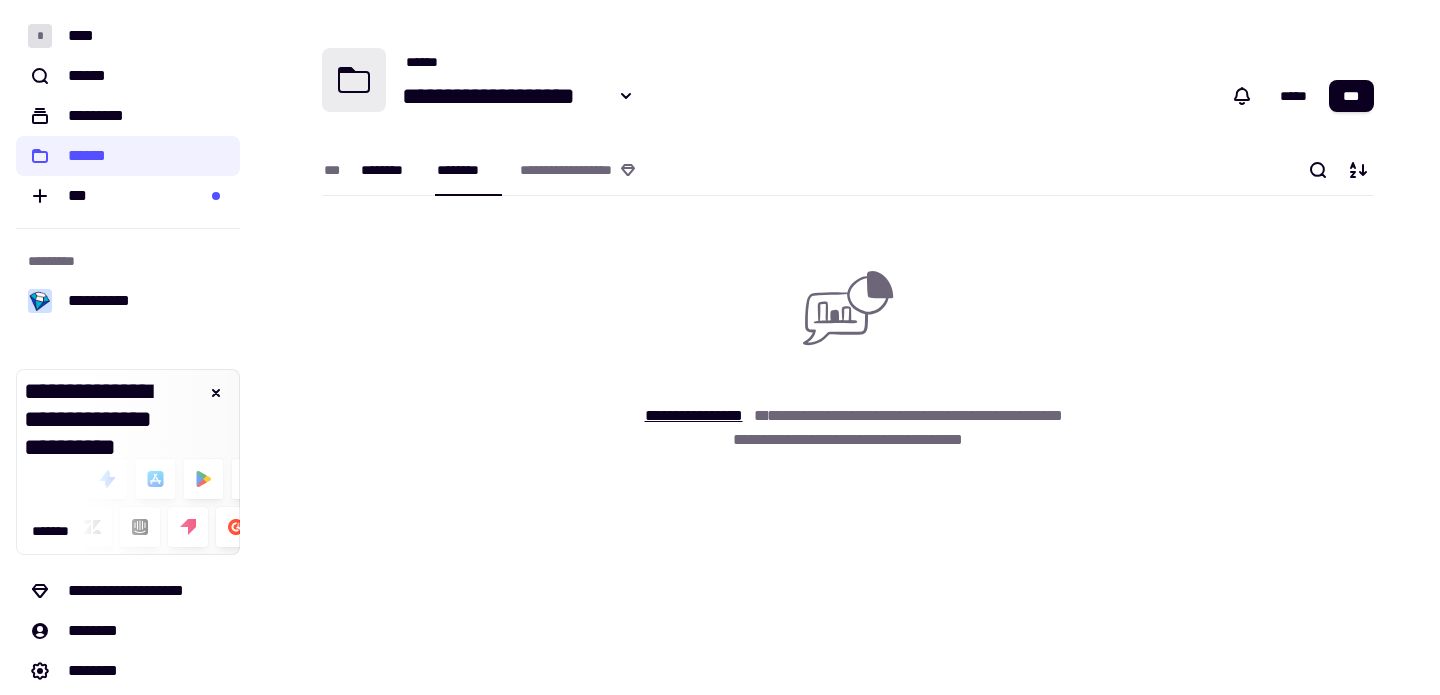 click on "********" at bounding box center [389, 170] 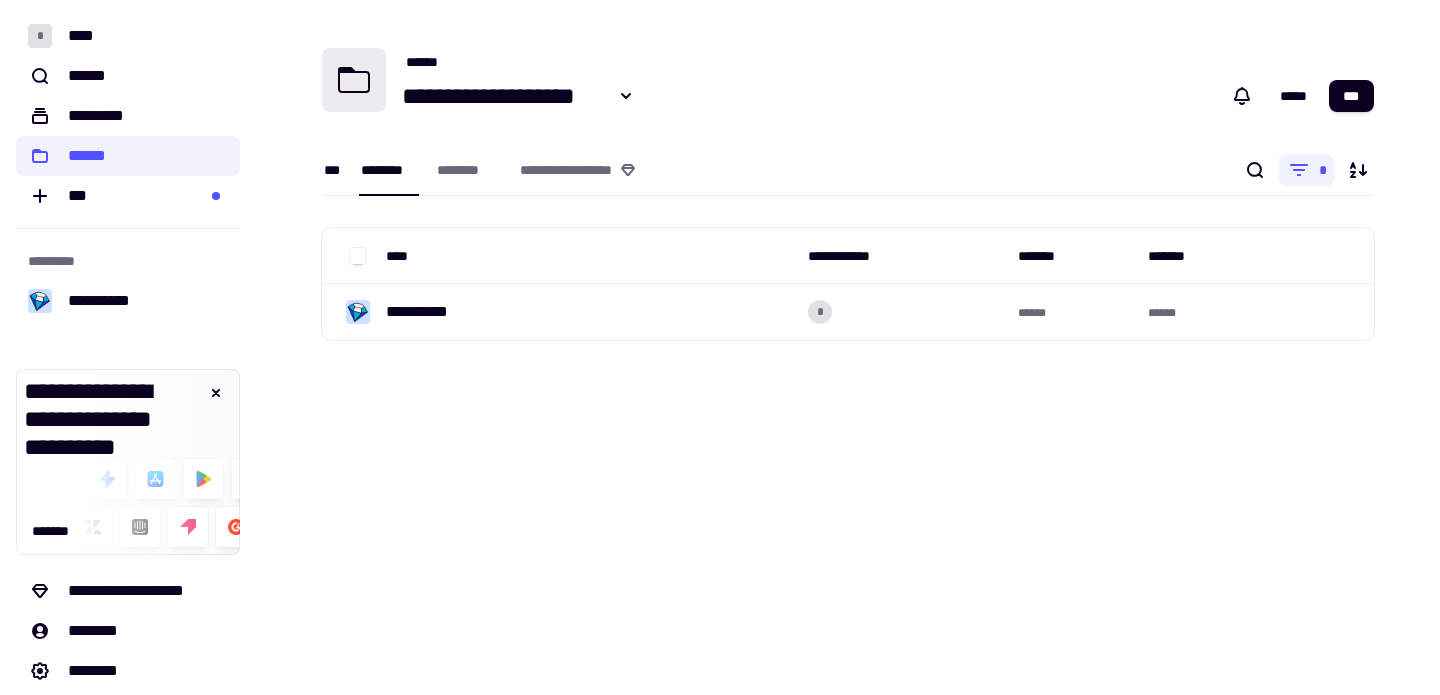 click on "***" at bounding box center (332, 170) 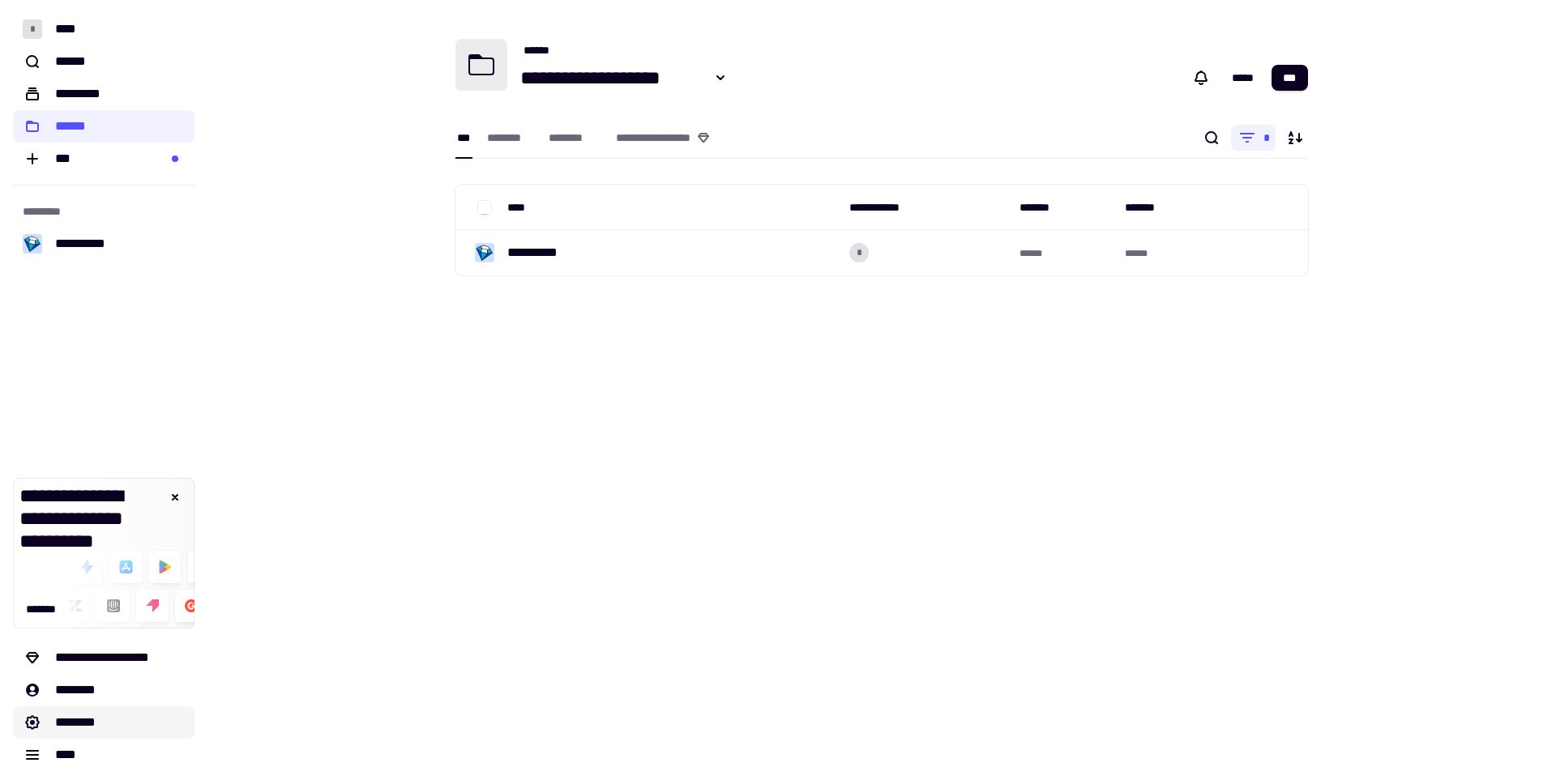 click on "********" 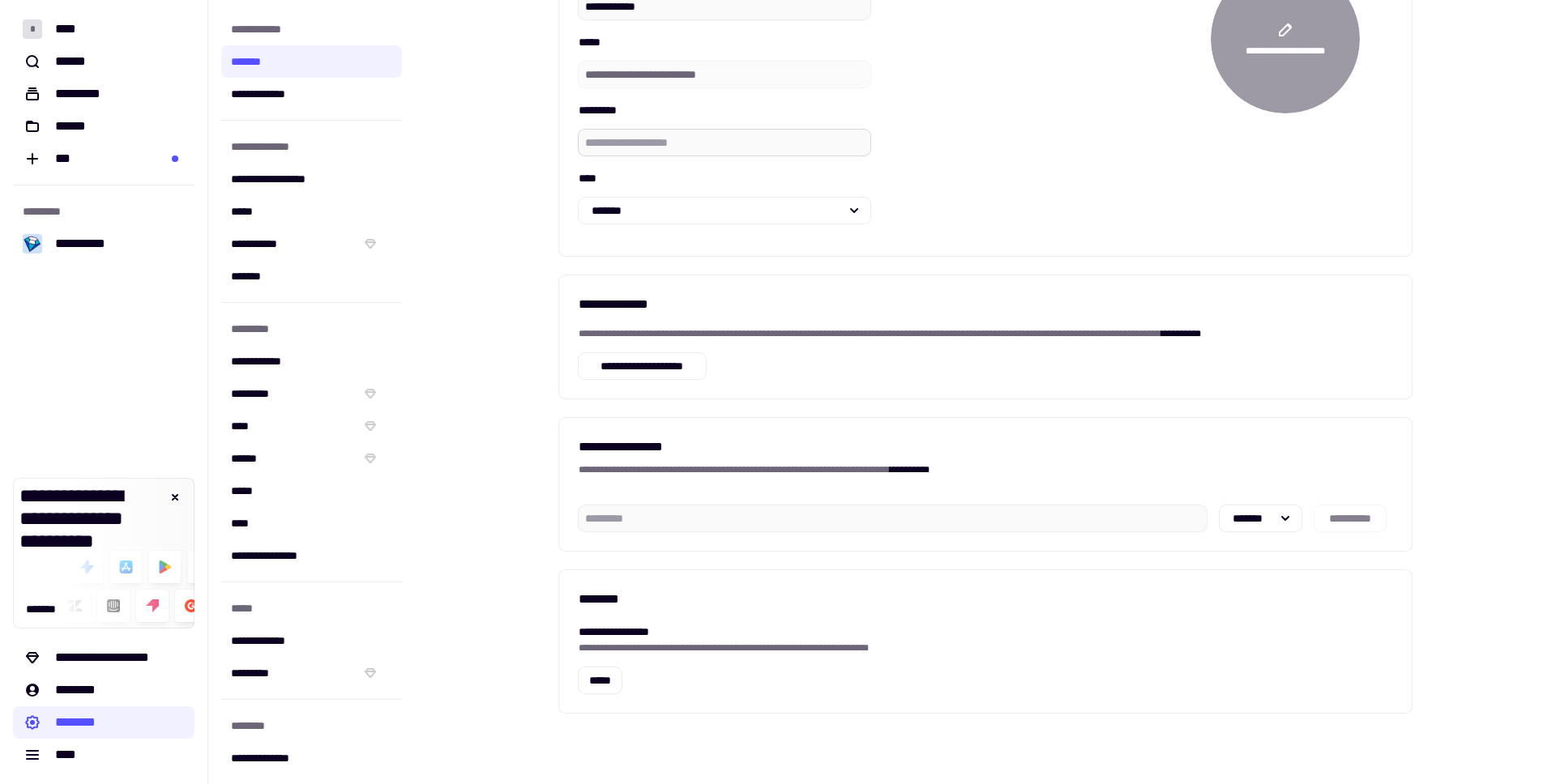 scroll, scrollTop: 0, scrollLeft: 0, axis: both 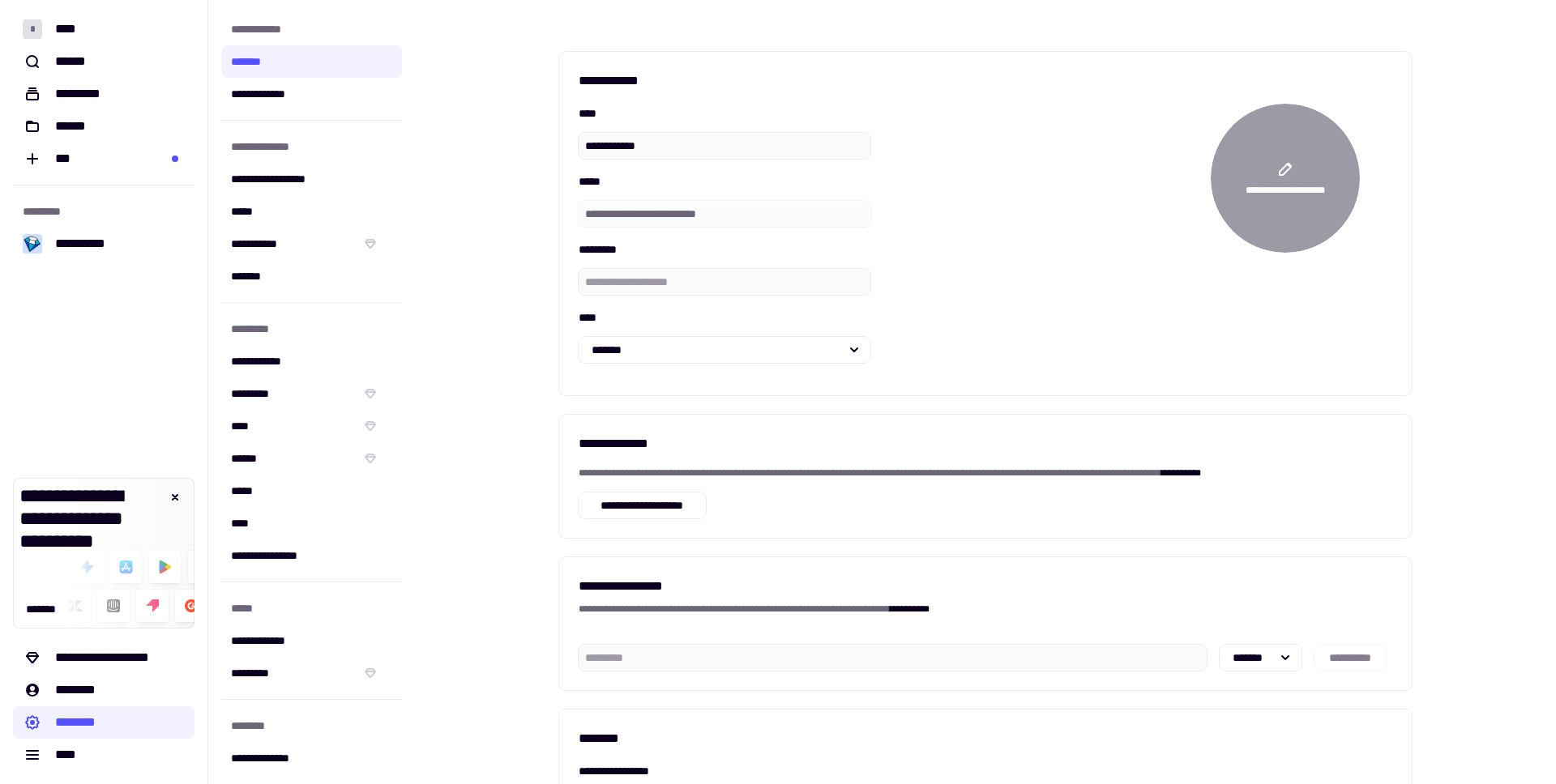 click on "**********" 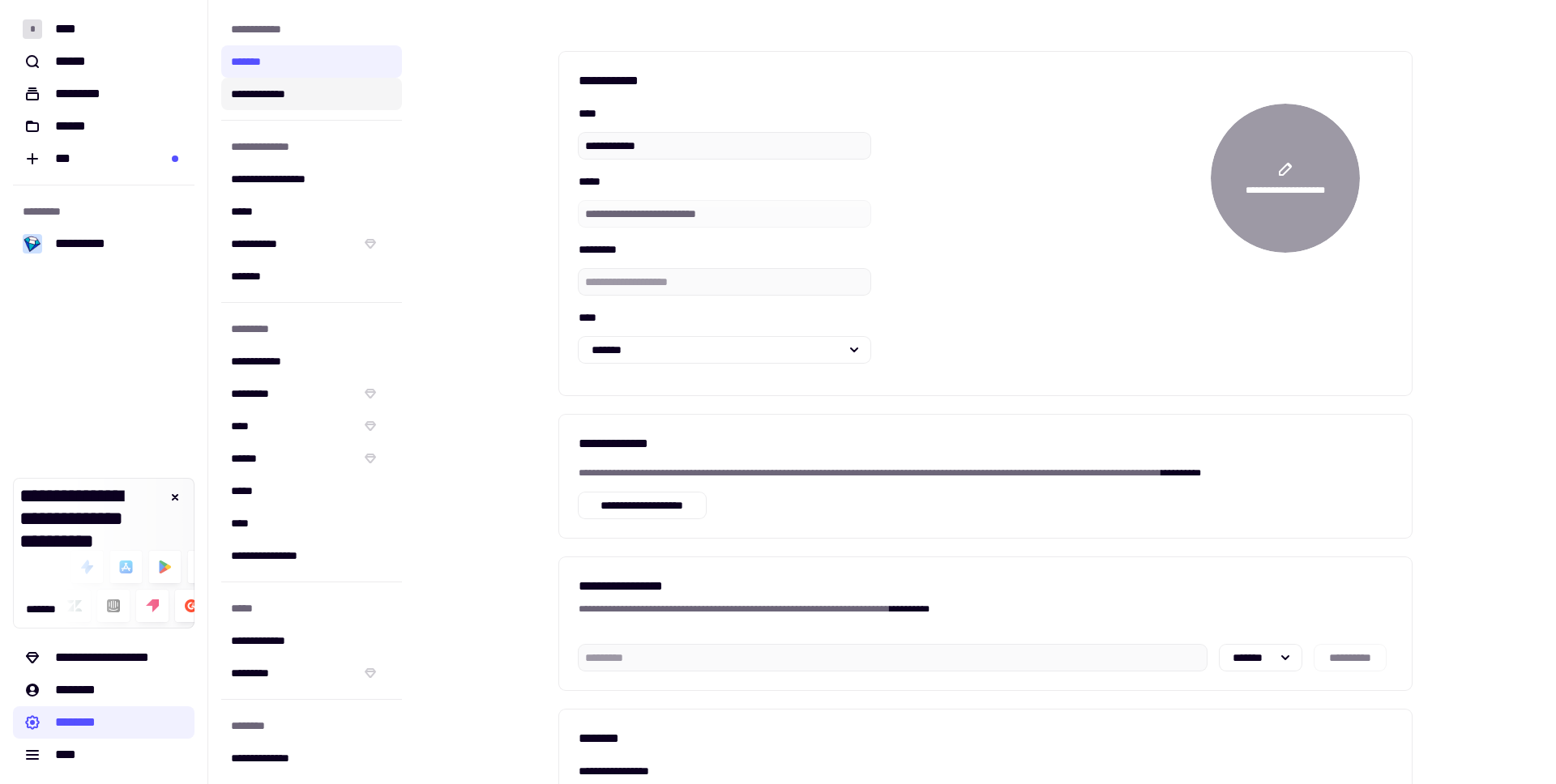 click on "**********" 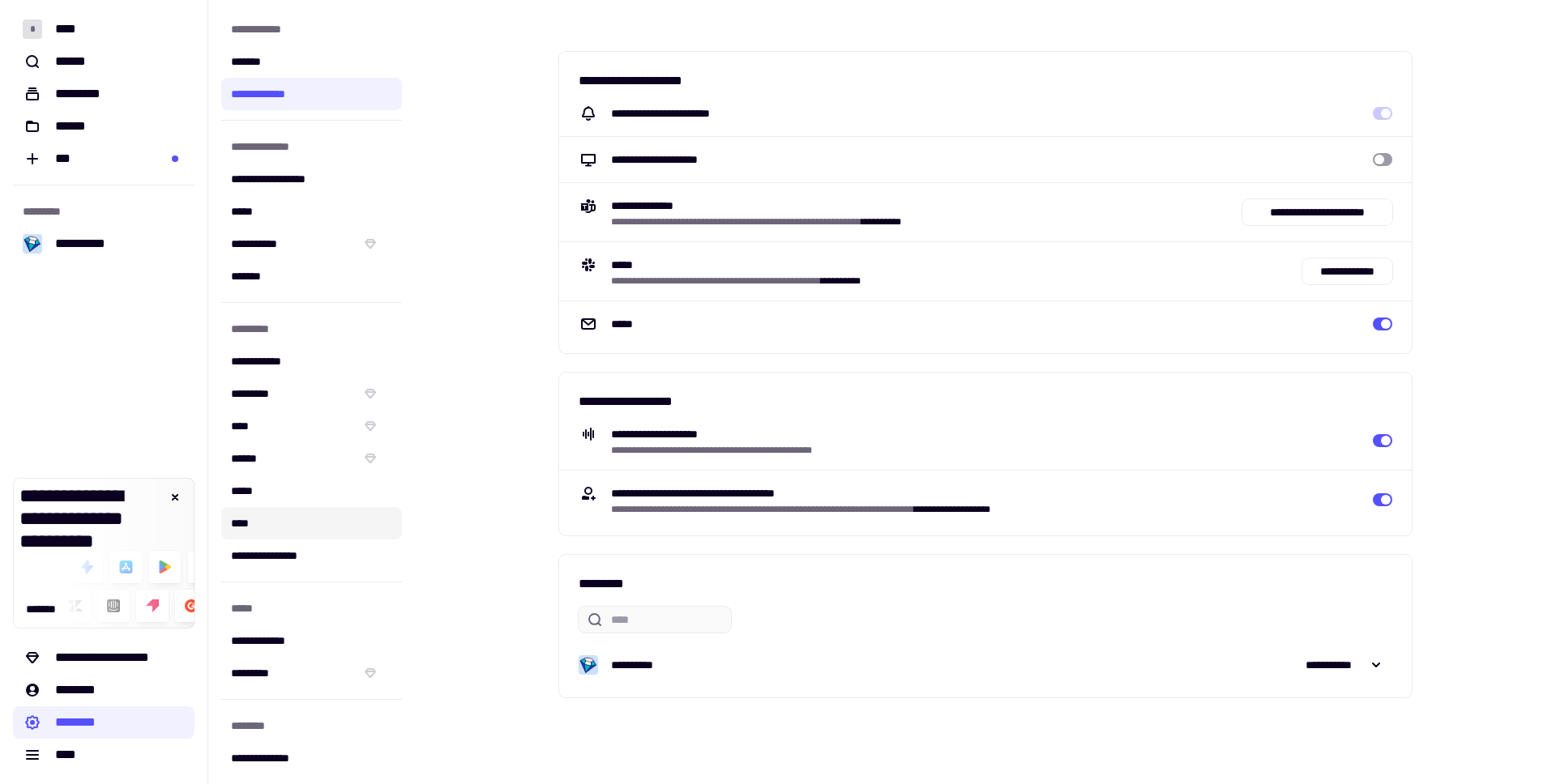 scroll, scrollTop: 68, scrollLeft: 0, axis: vertical 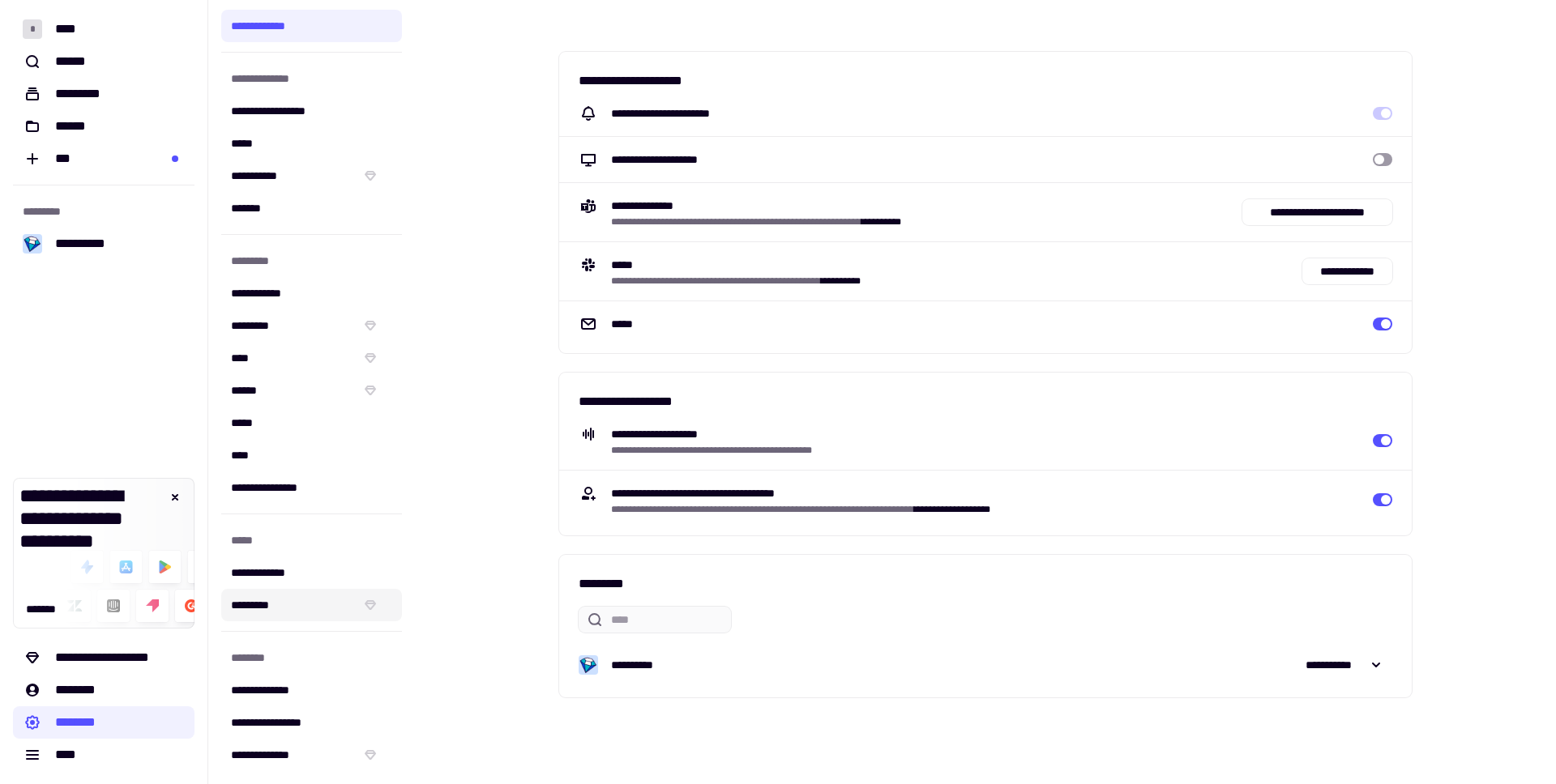 click on "*********" 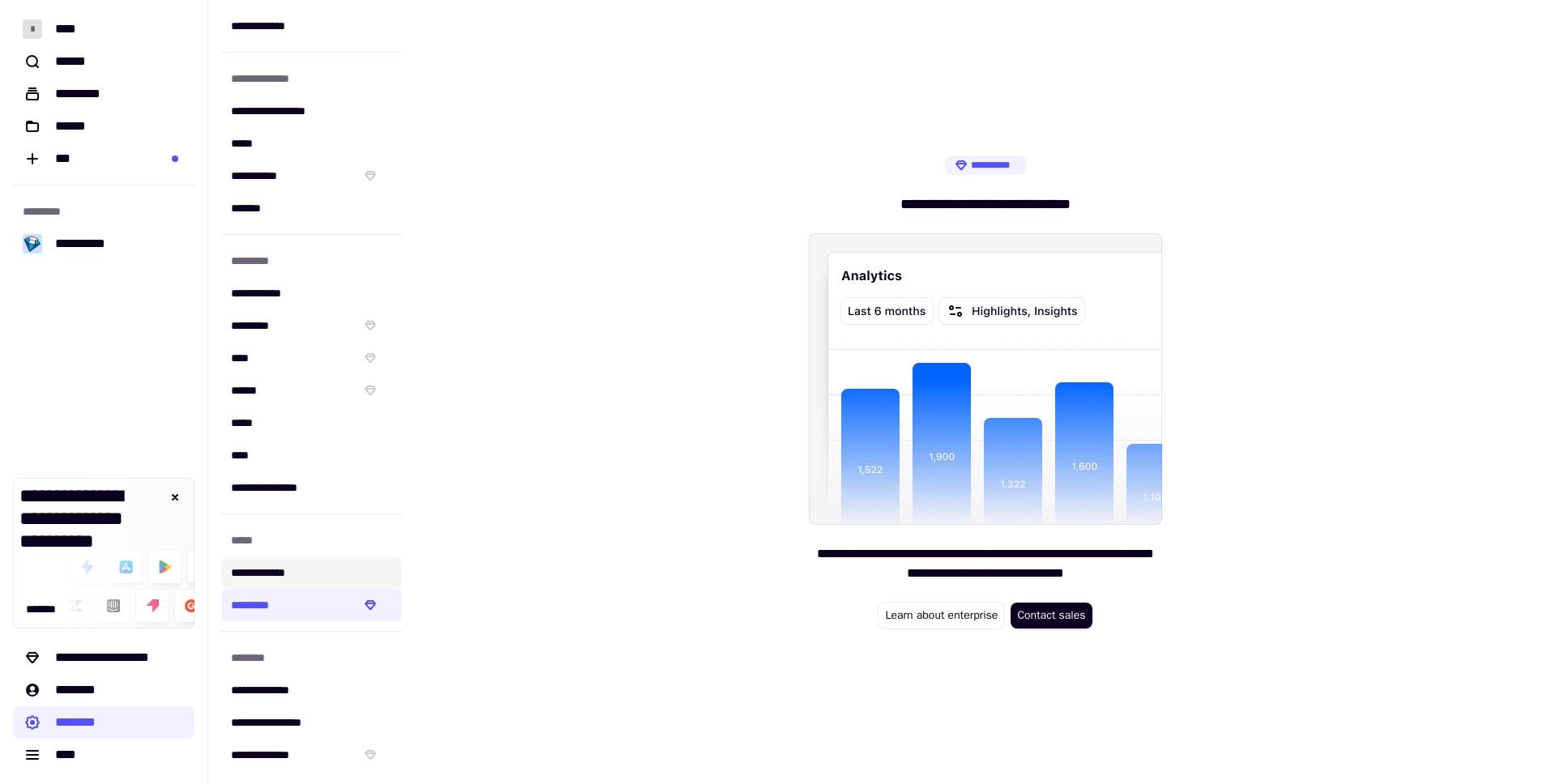 click on "**********" 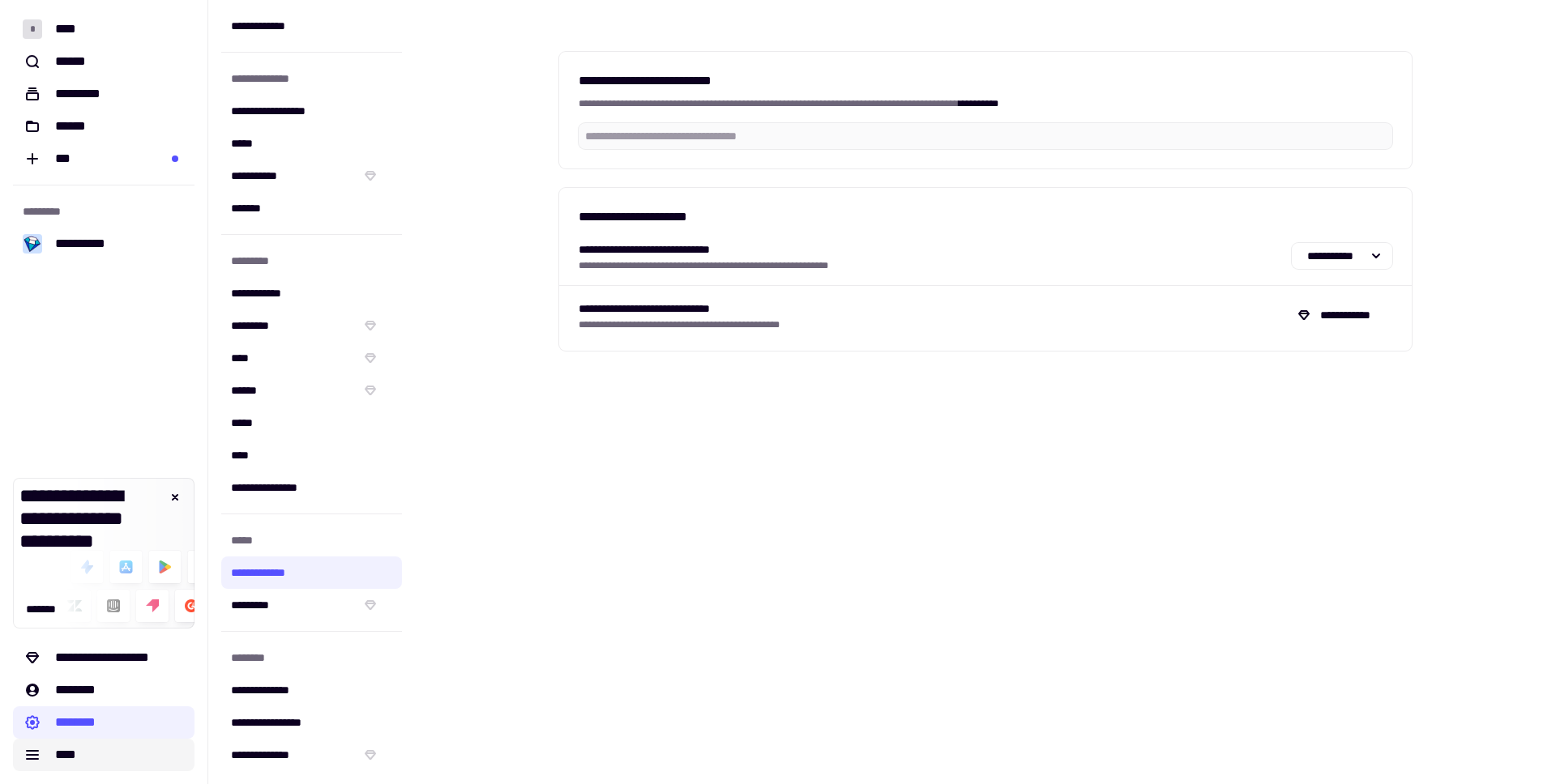 click on "****" 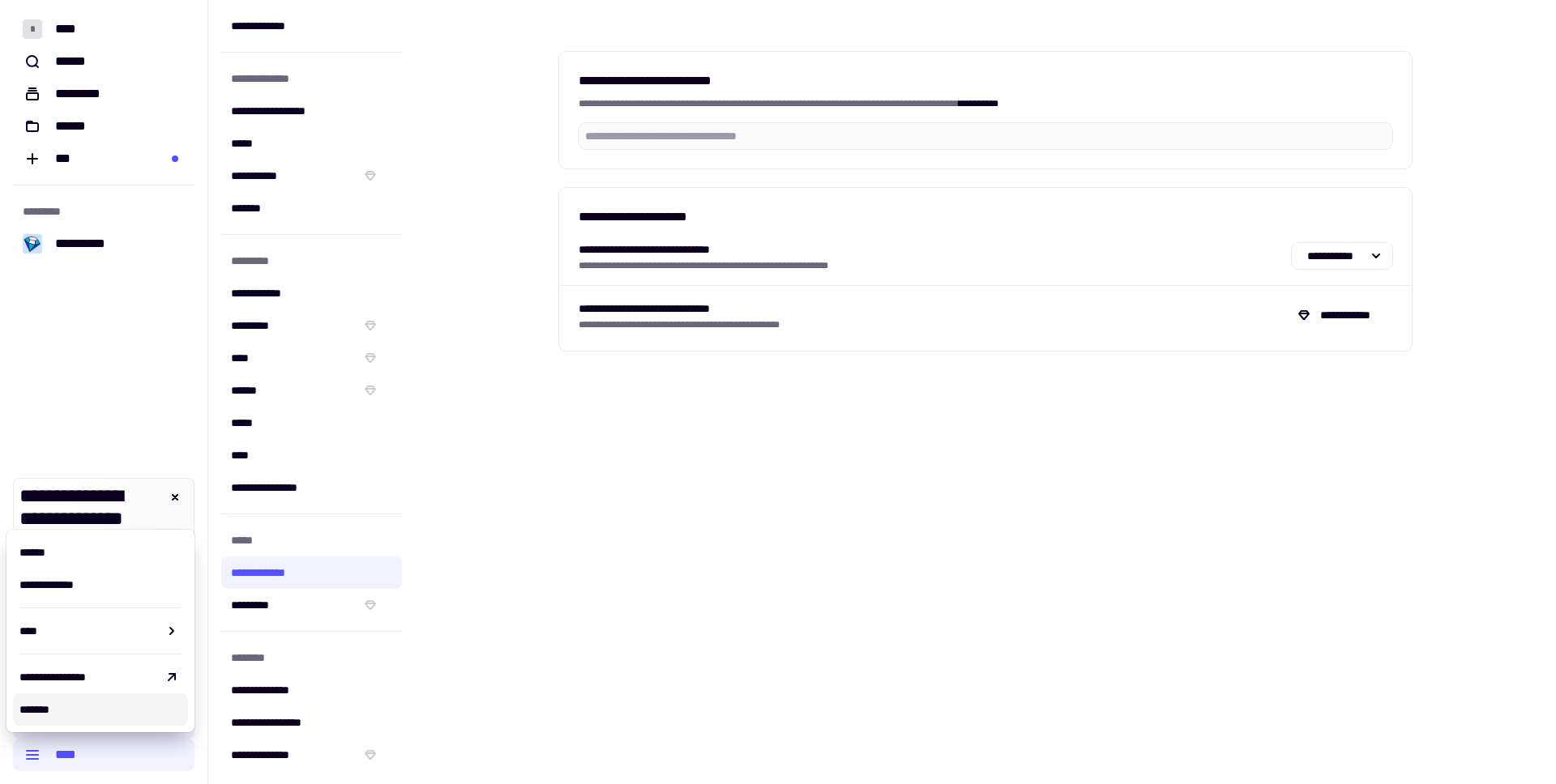 click on "*******" at bounding box center (100, 709) 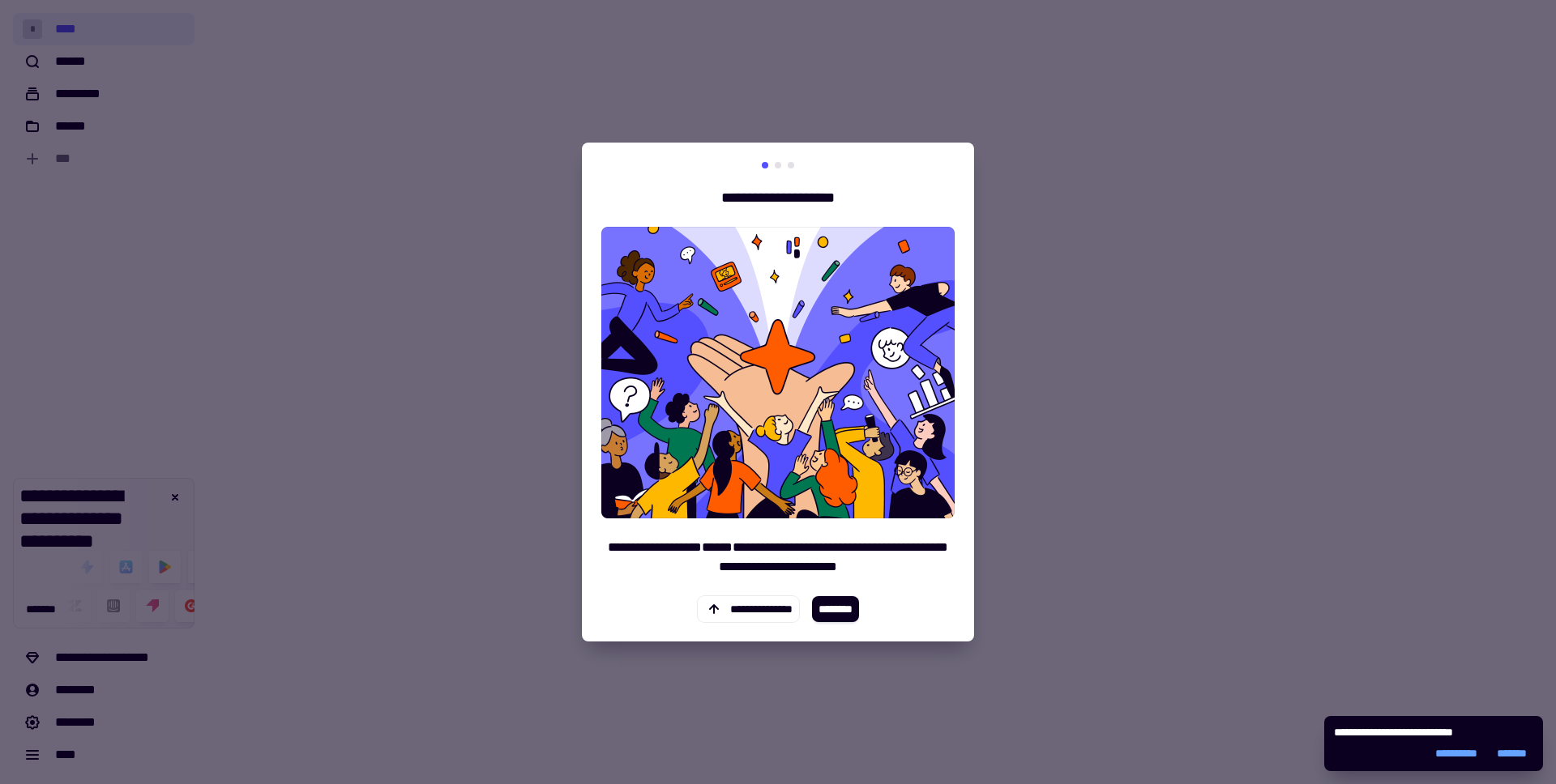 scroll, scrollTop: 0, scrollLeft: 0, axis: both 